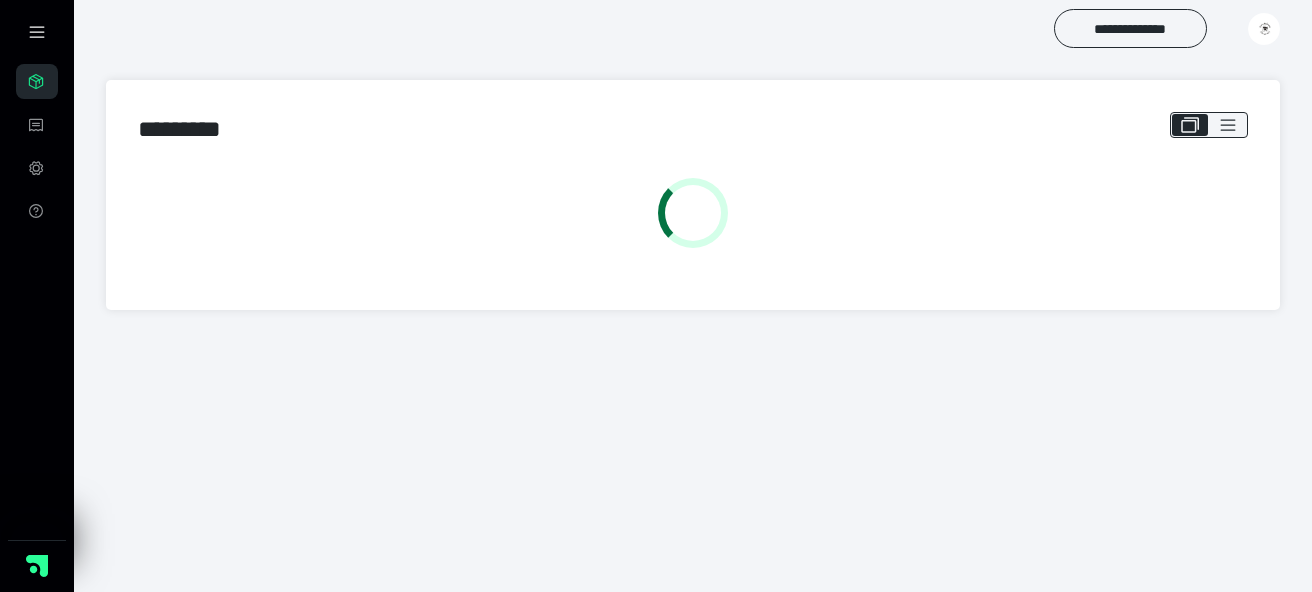 scroll, scrollTop: 0, scrollLeft: 0, axis: both 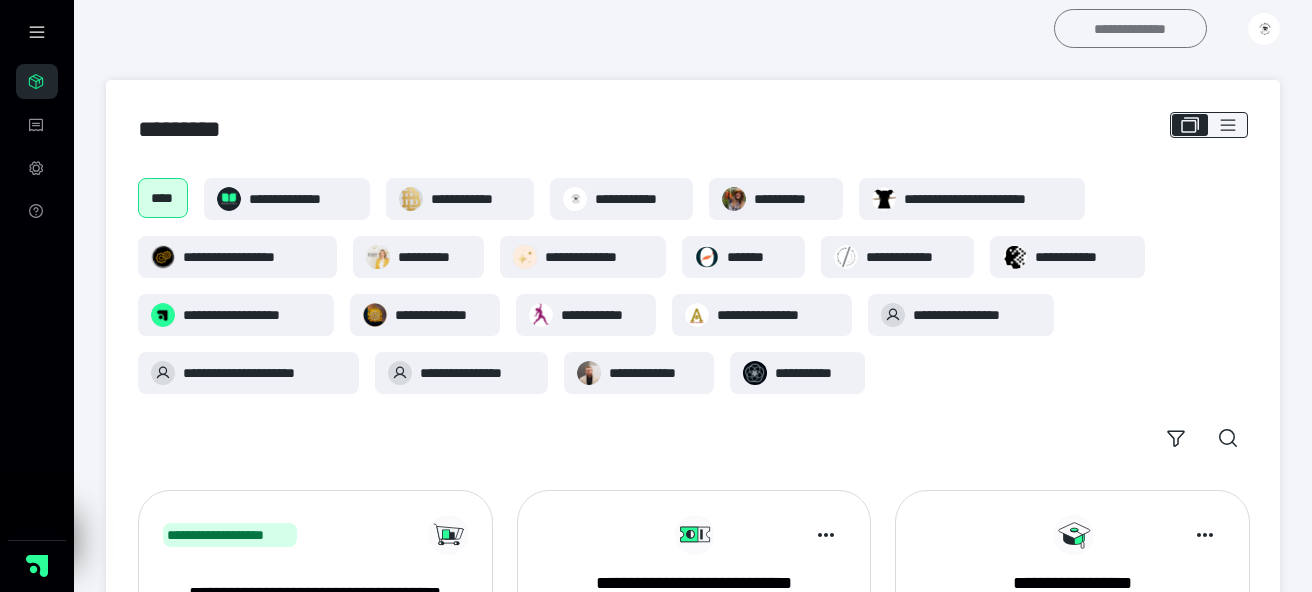 click on "**********" at bounding box center (1130, 28) 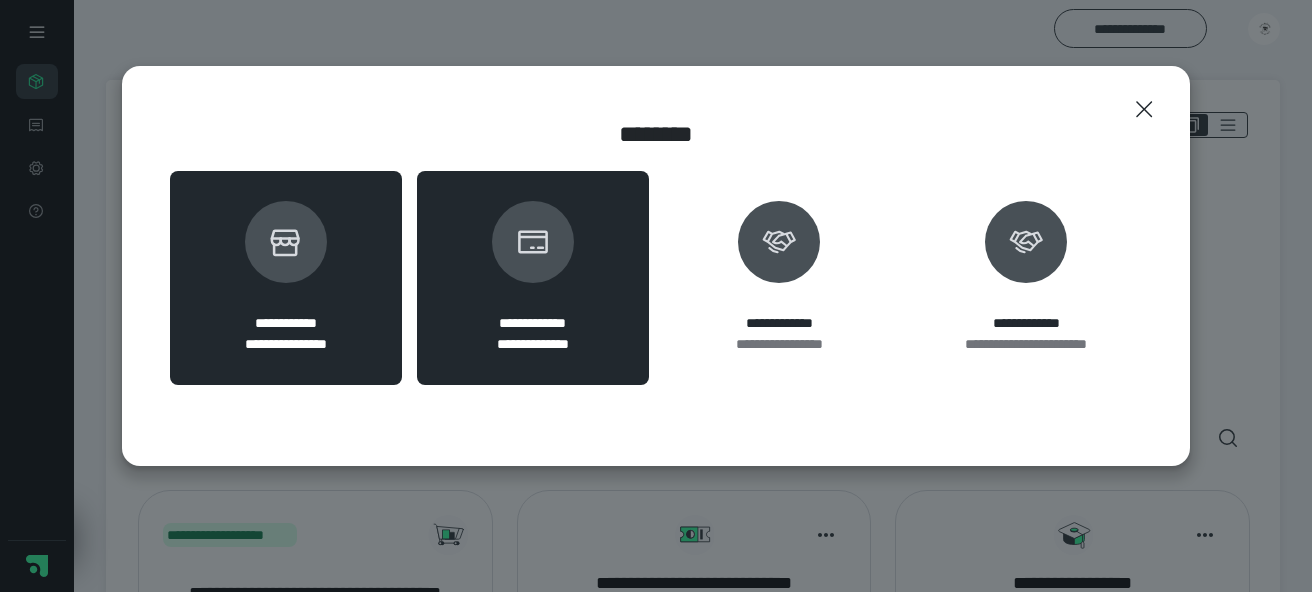 click on "**********" at bounding box center [286, 278] 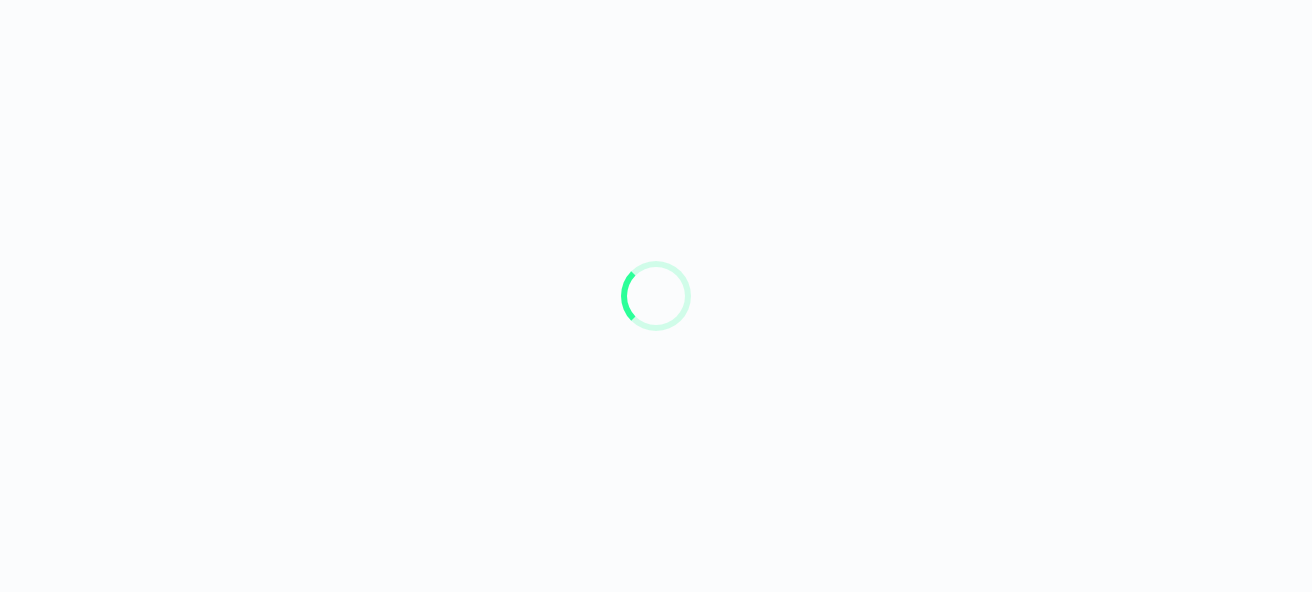 scroll, scrollTop: 0, scrollLeft: 0, axis: both 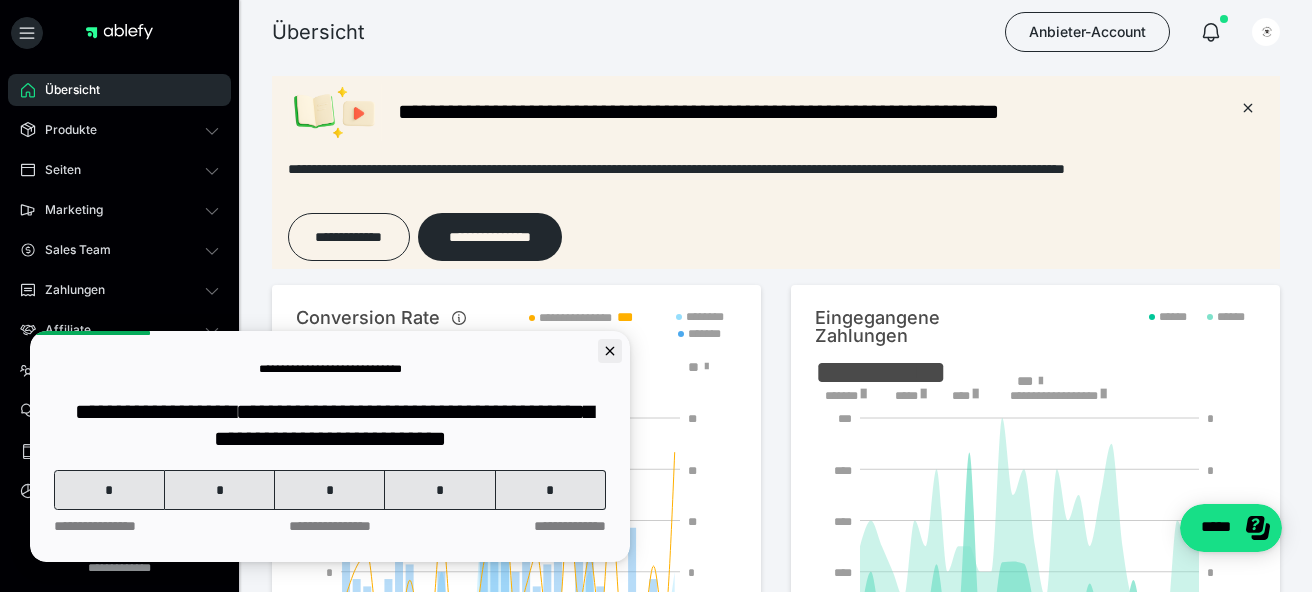 click 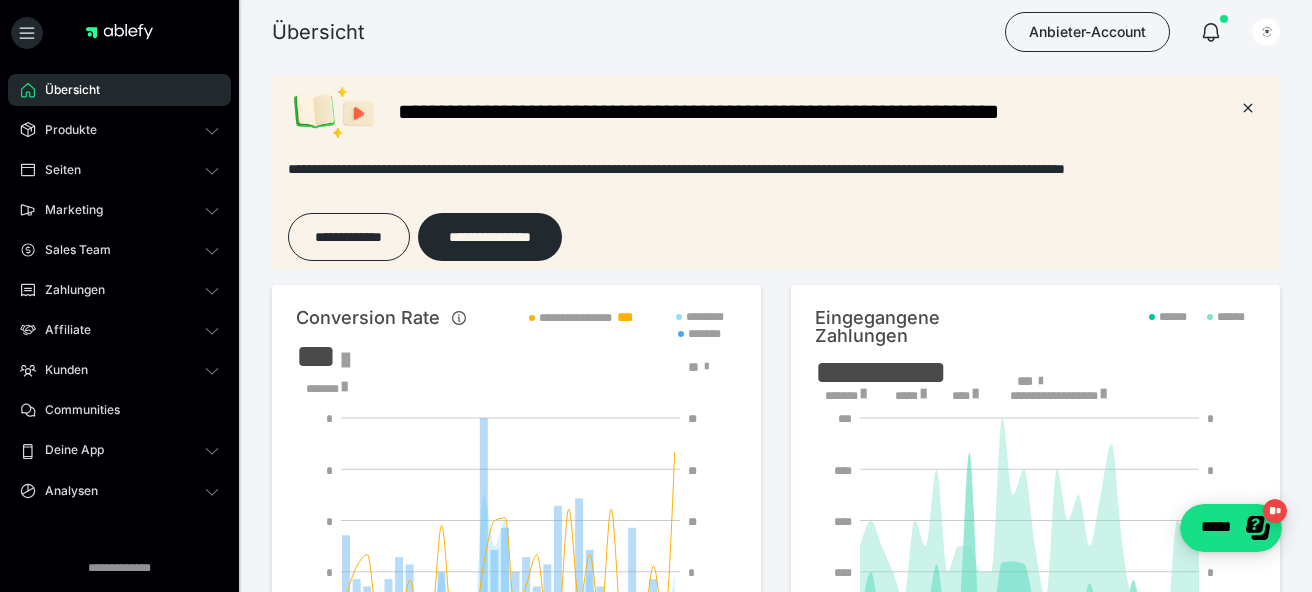 scroll, scrollTop: 0, scrollLeft: 0, axis: both 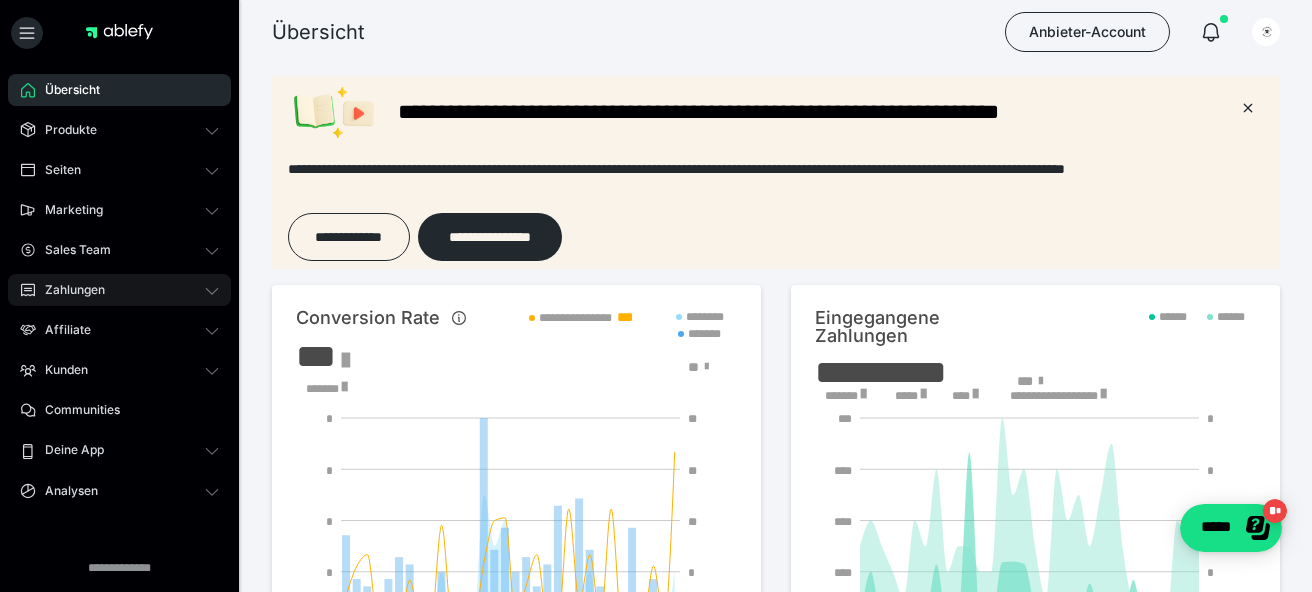 click on "Zahlungen" at bounding box center (68, 290) 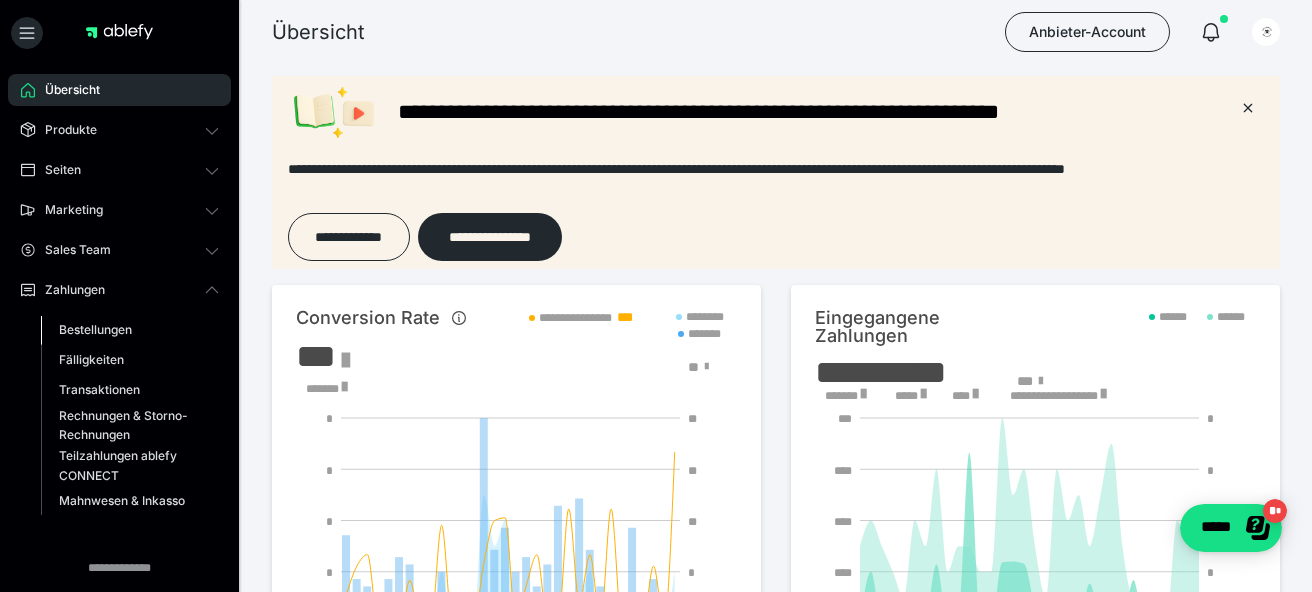 click on "Bestellungen" at bounding box center (95, 329) 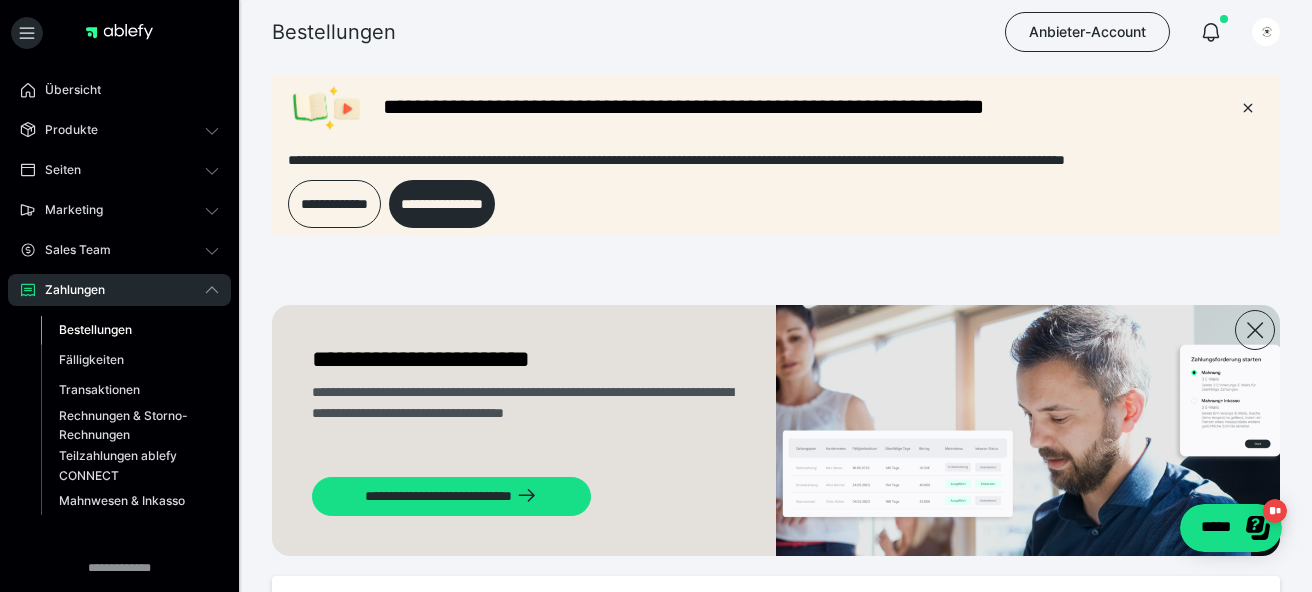 scroll, scrollTop: 0, scrollLeft: 0, axis: both 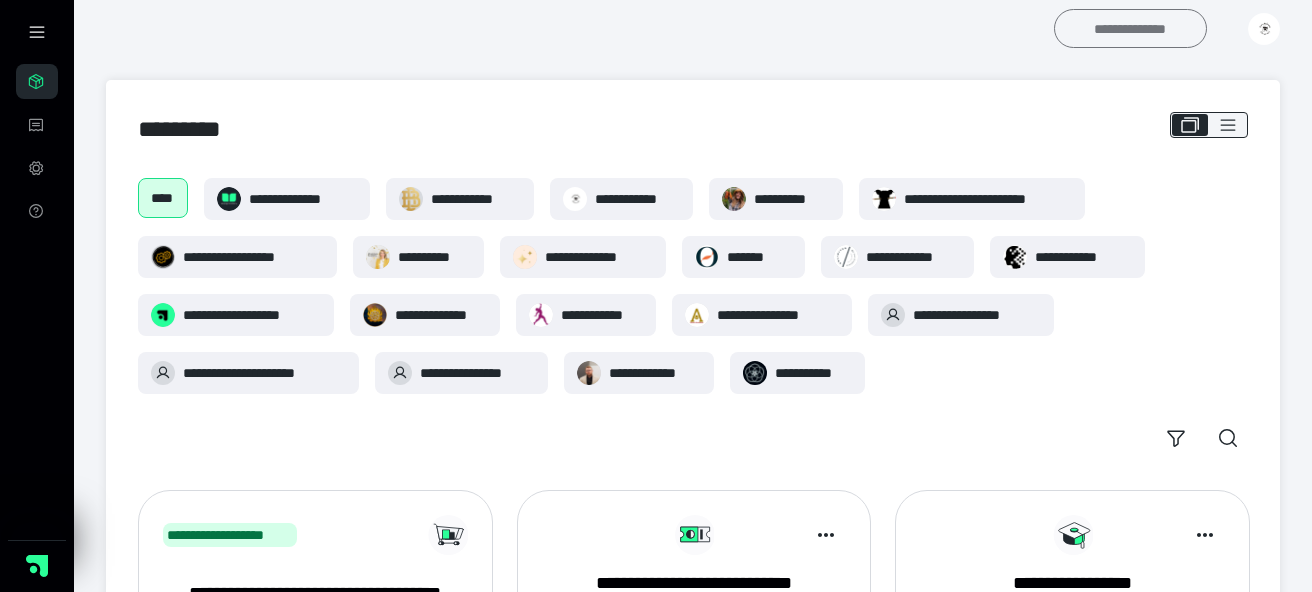 click on "**********" at bounding box center (1130, 28) 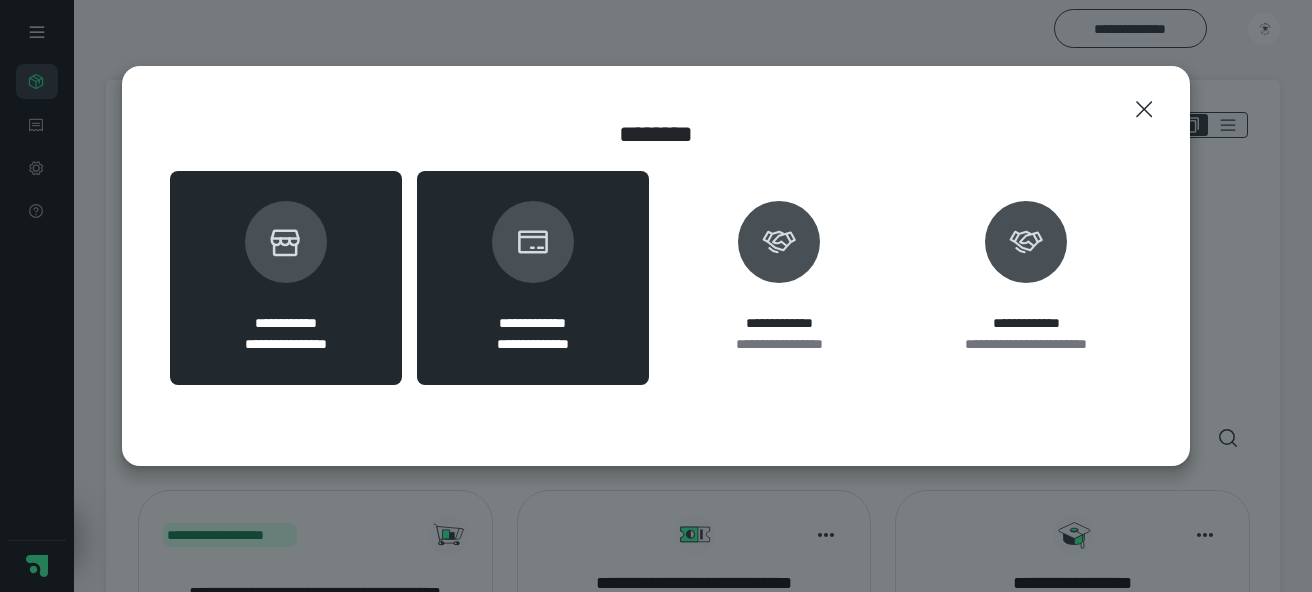 click at bounding box center [286, 242] 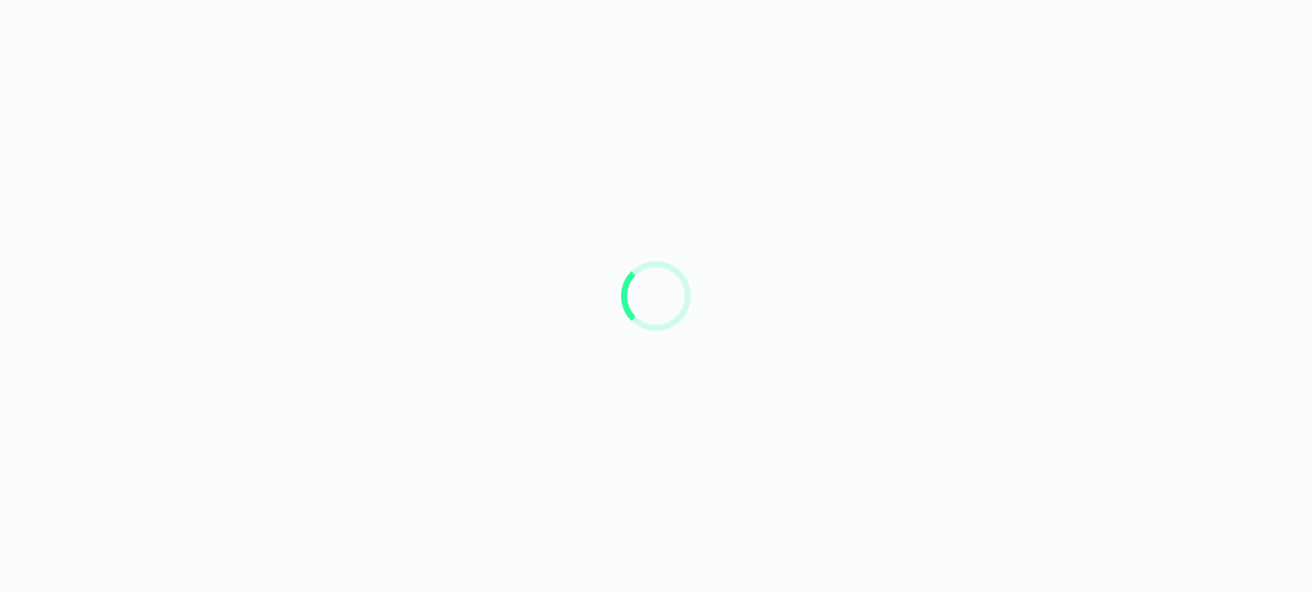 scroll, scrollTop: 0, scrollLeft: 0, axis: both 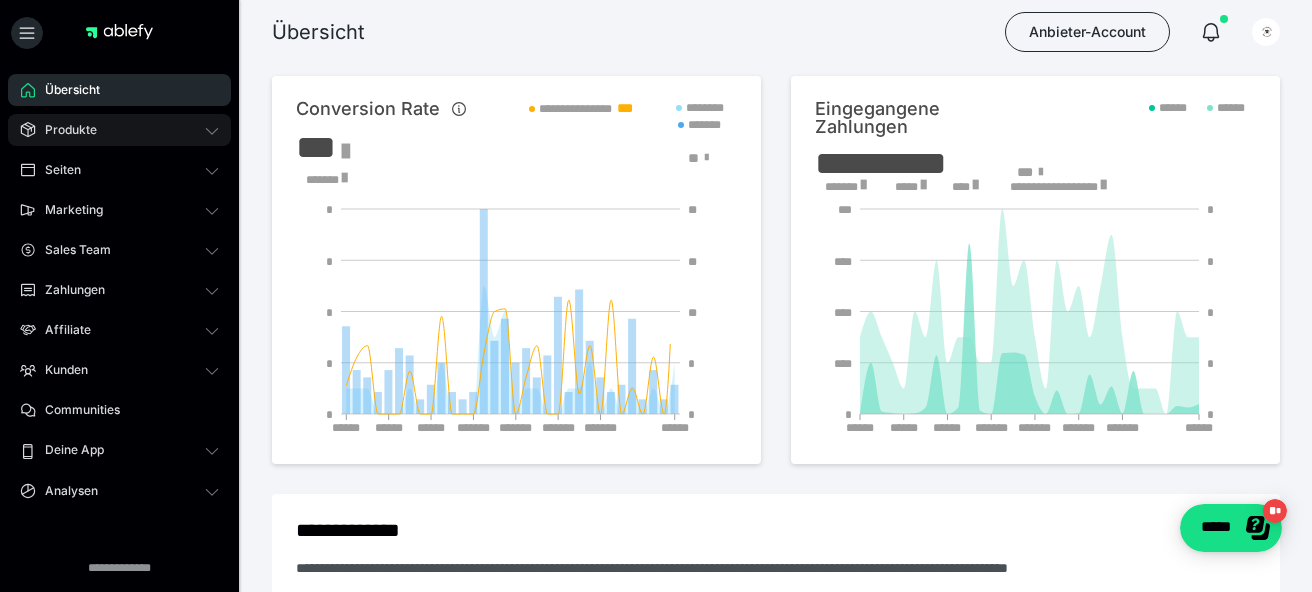click on "Produkte" at bounding box center (64, 130) 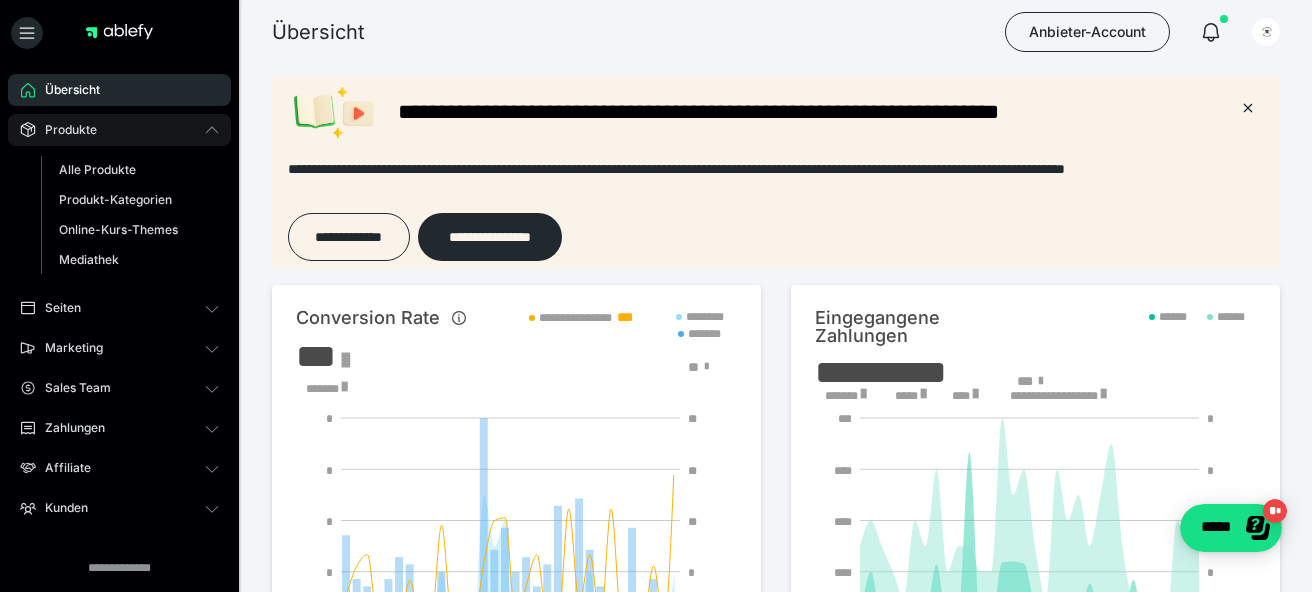scroll, scrollTop: 0, scrollLeft: 0, axis: both 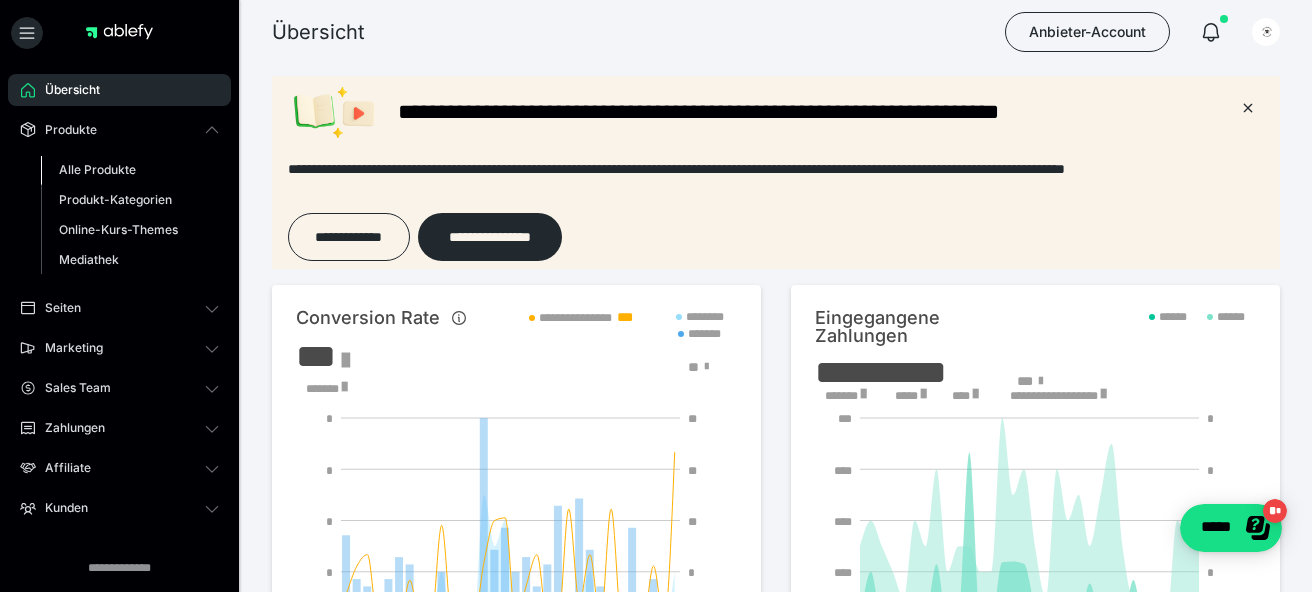 click on "Alle Produkte" at bounding box center [97, 169] 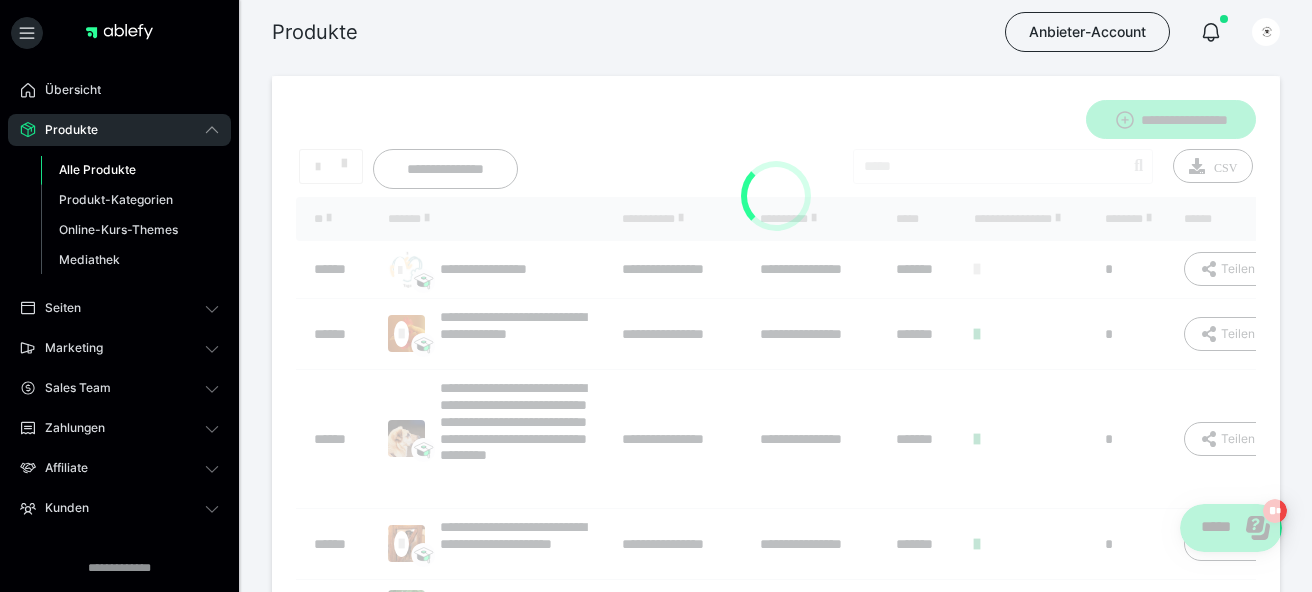 scroll, scrollTop: 0, scrollLeft: 0, axis: both 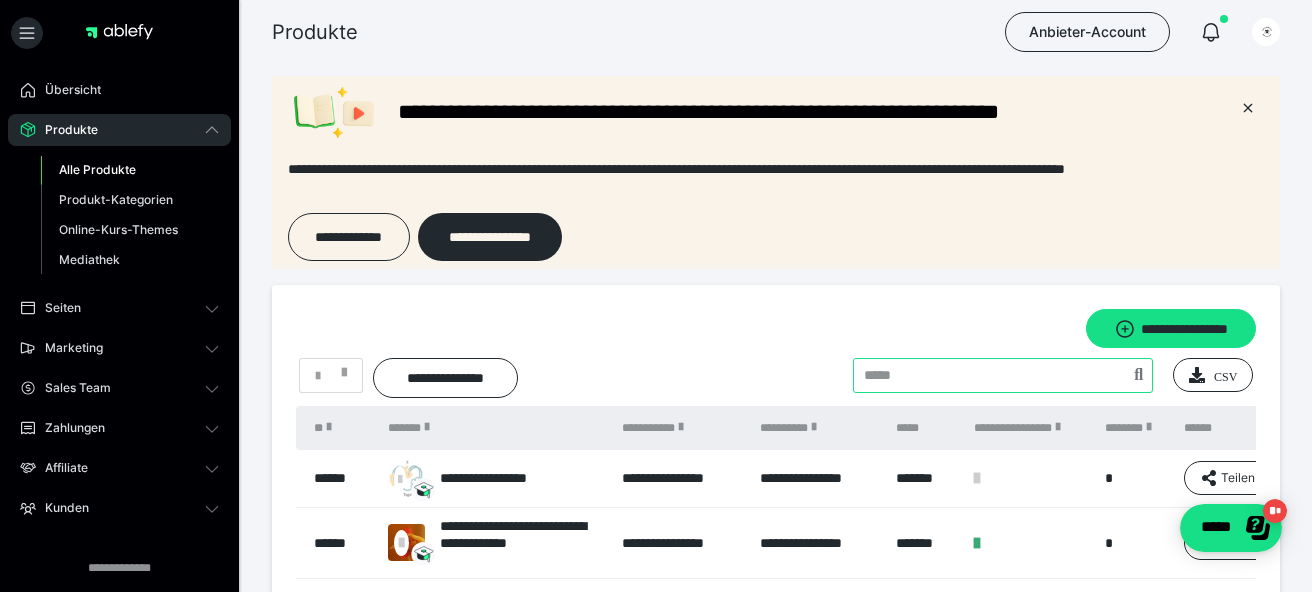 click at bounding box center [1003, 375] 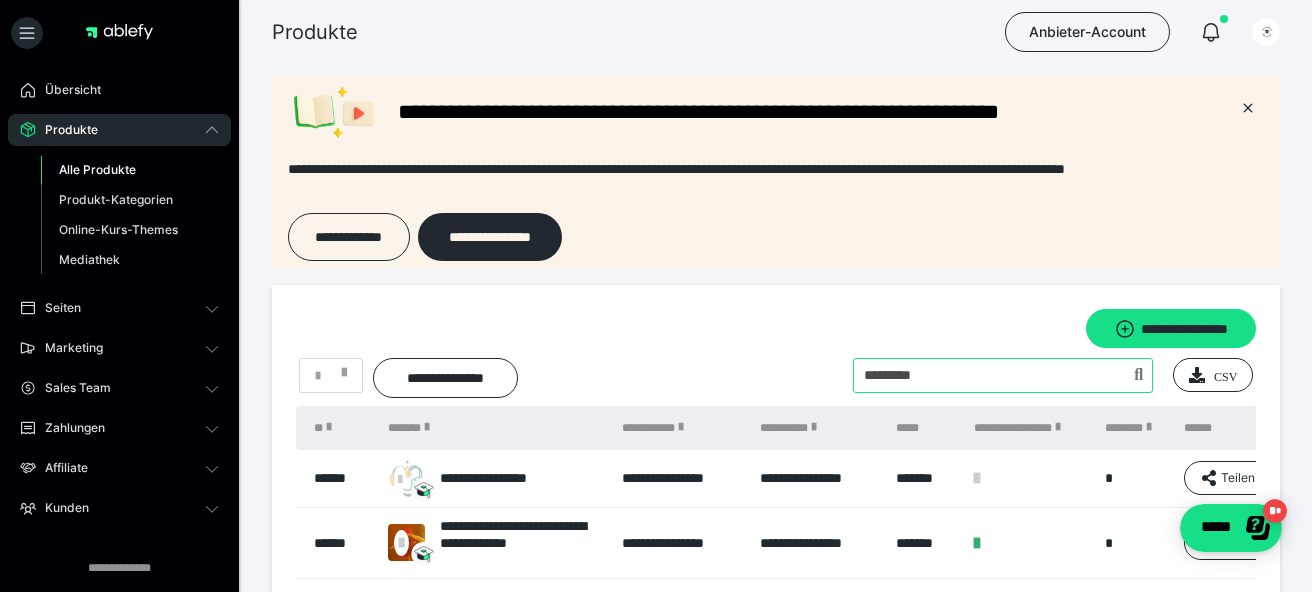 type on "*********" 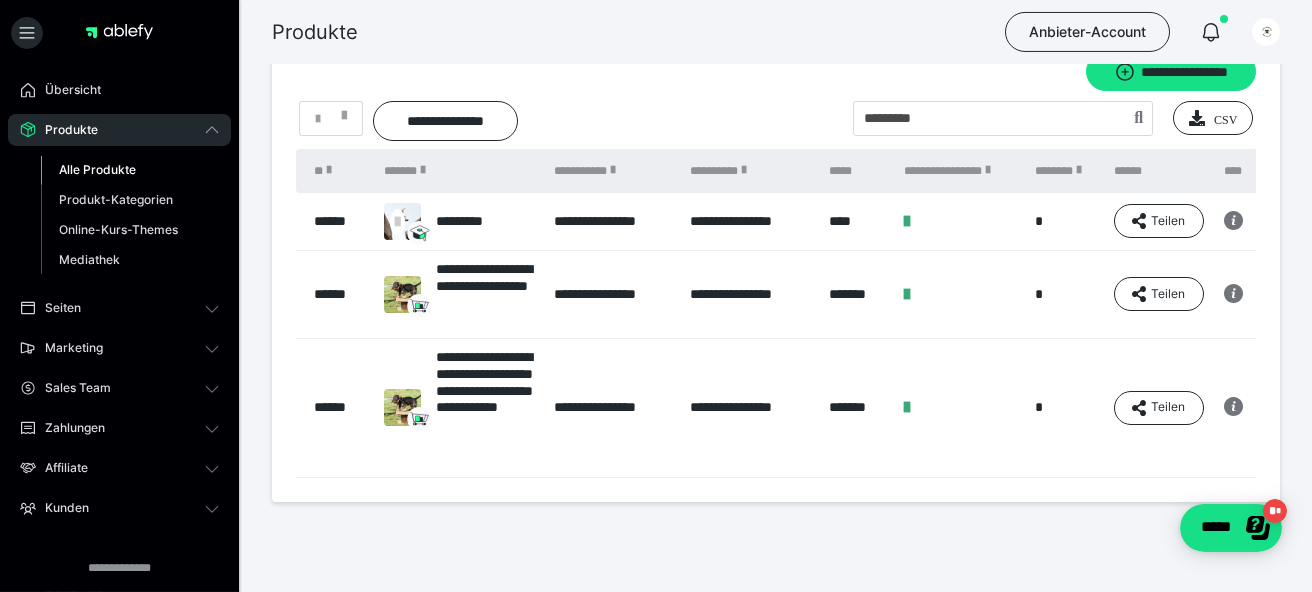 scroll, scrollTop: 263, scrollLeft: 0, axis: vertical 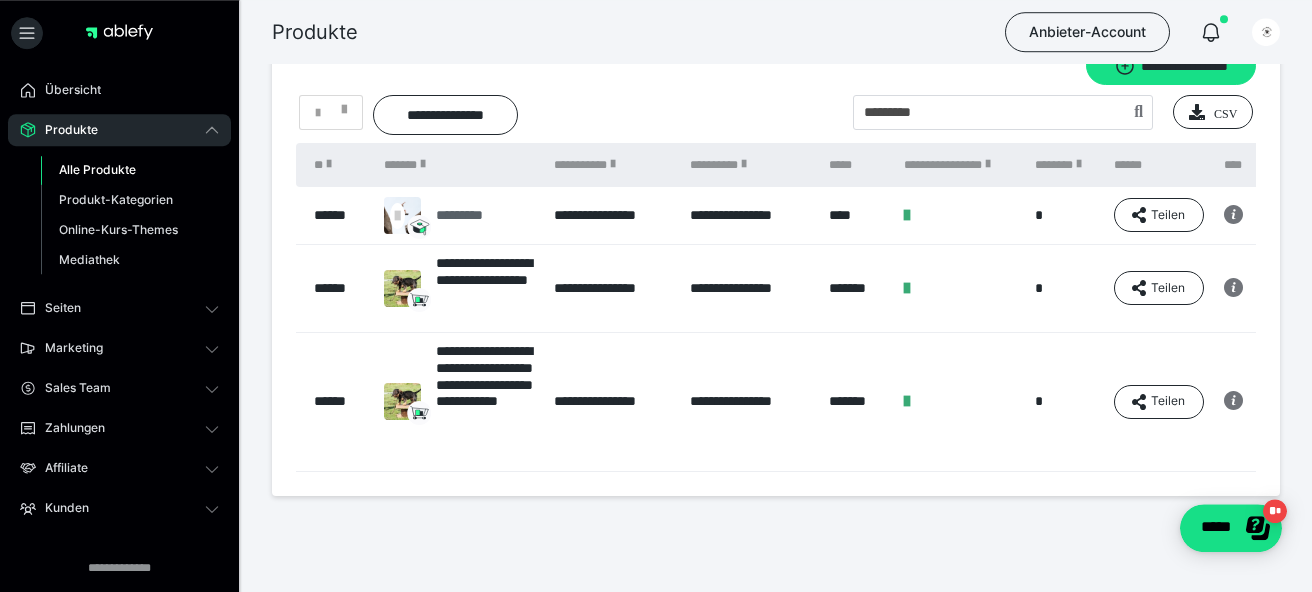 click on "*********" at bounding box center [473, 215] 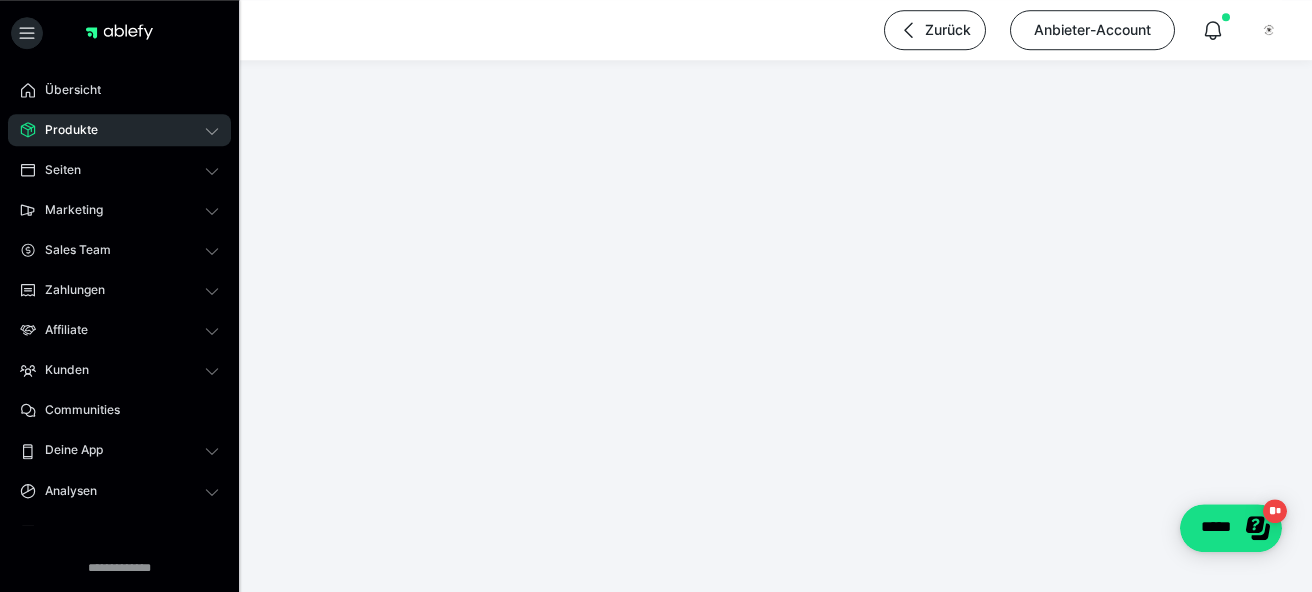 scroll, scrollTop: 0, scrollLeft: 0, axis: both 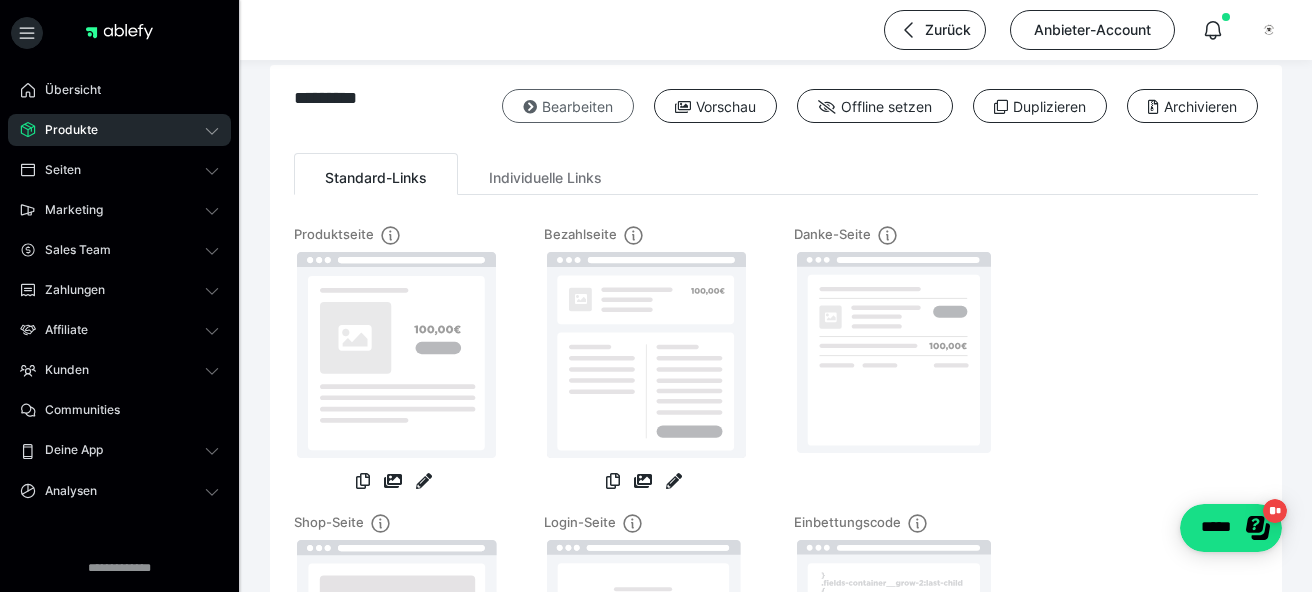 click on "Bearbeiten" at bounding box center (568, 106) 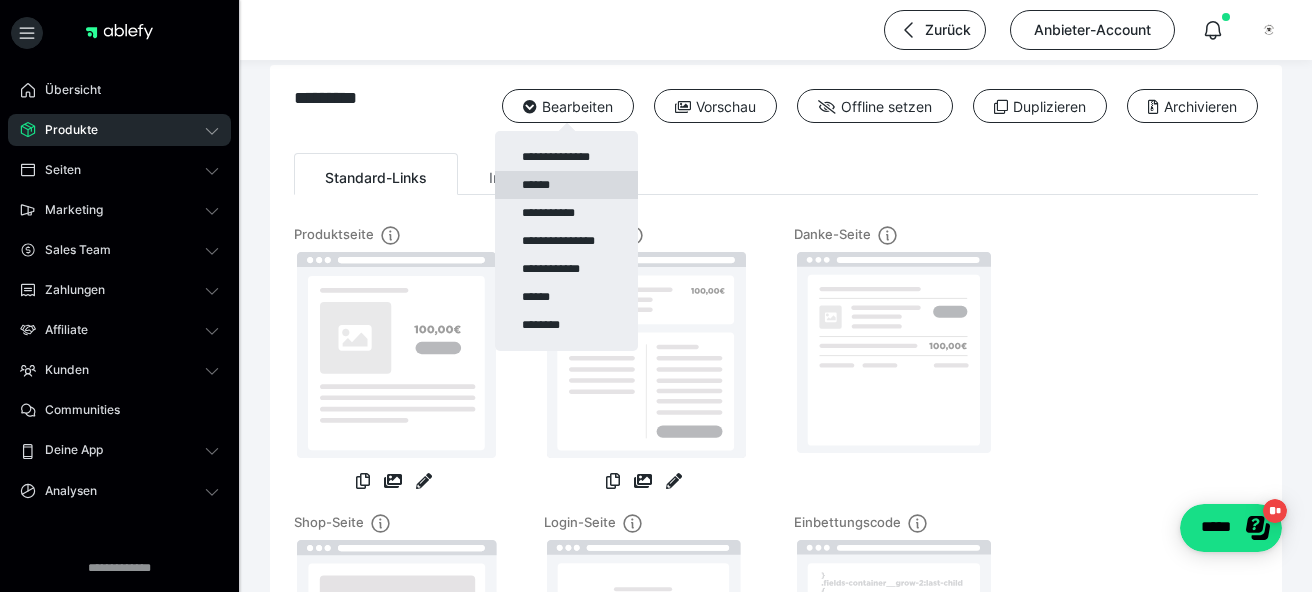 click on "******" at bounding box center [566, 185] 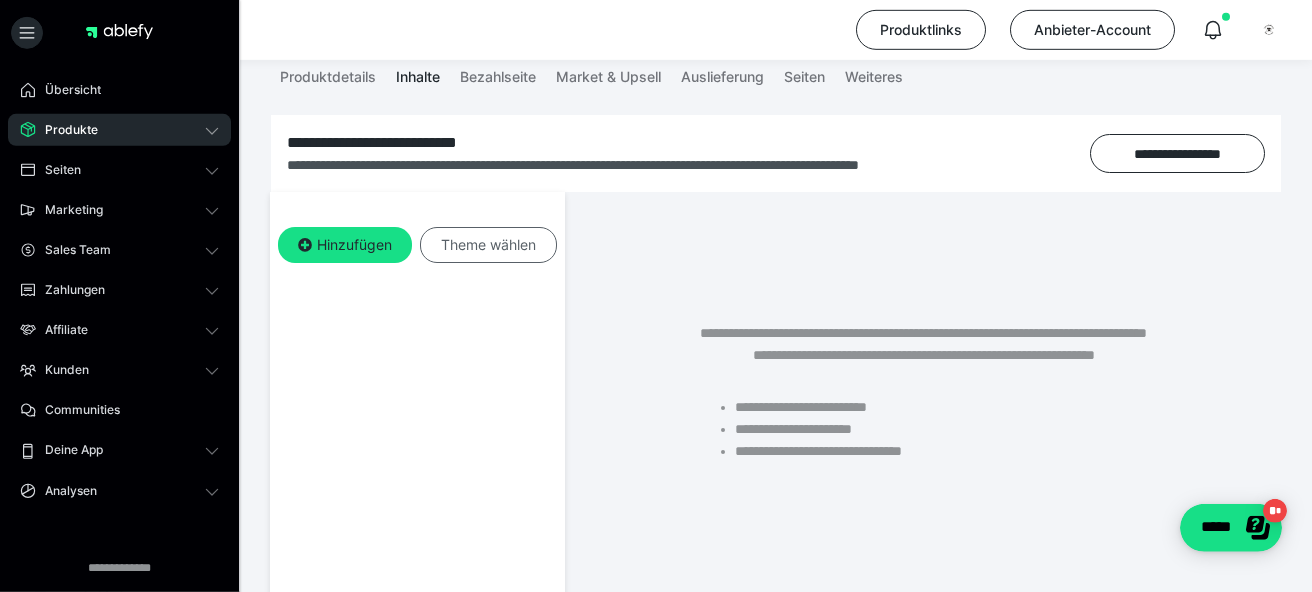 scroll, scrollTop: 274, scrollLeft: 0, axis: vertical 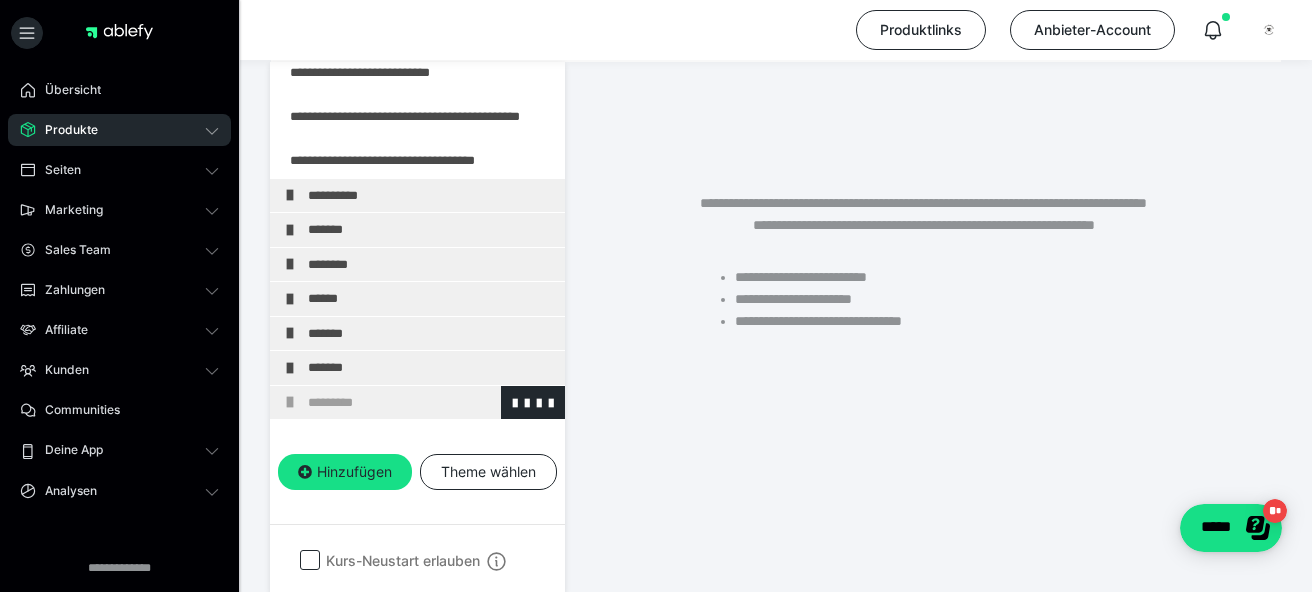 click on "*********" at bounding box center [431, 403] 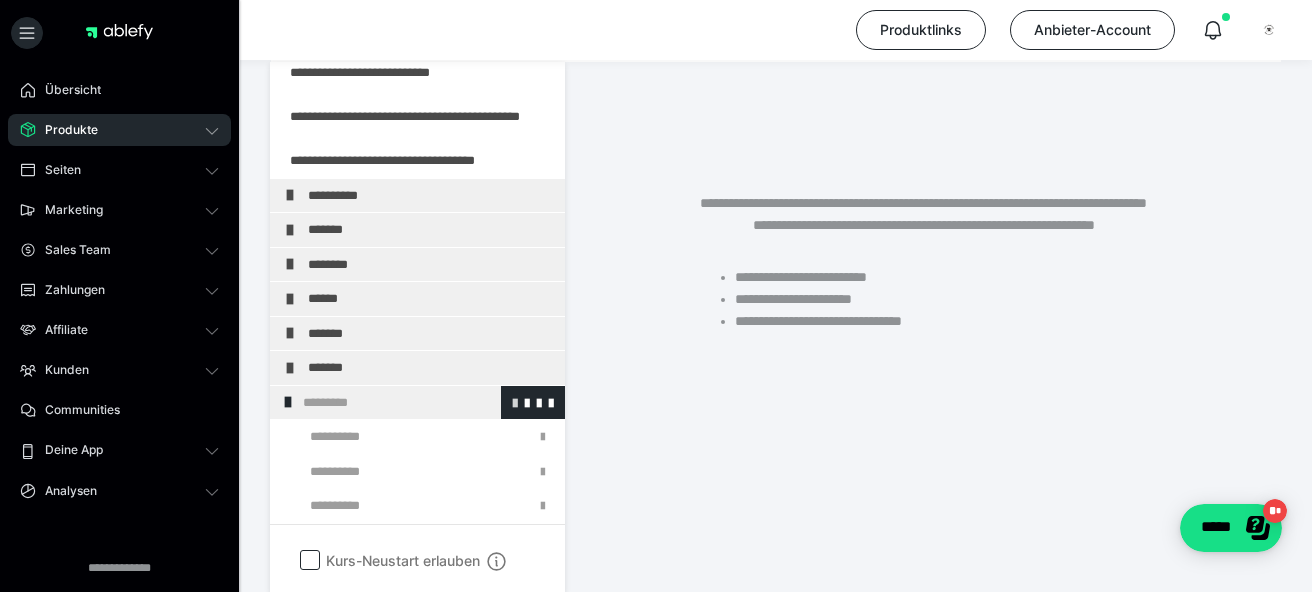 click at bounding box center [515, 402] 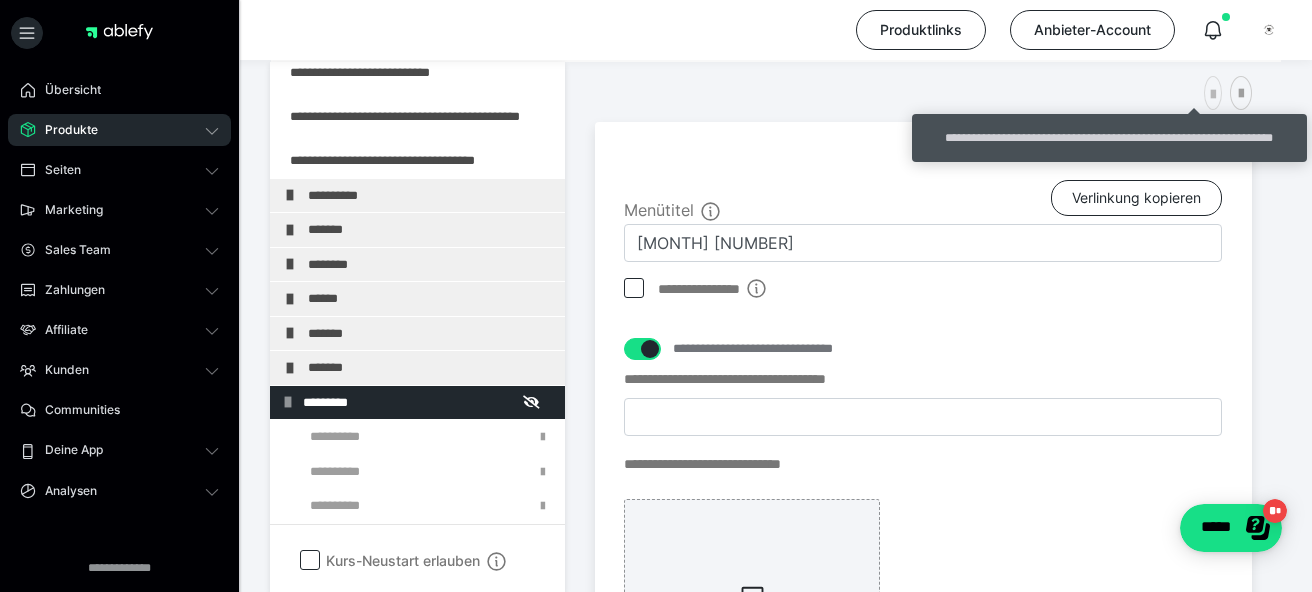 click at bounding box center (1213, 95) 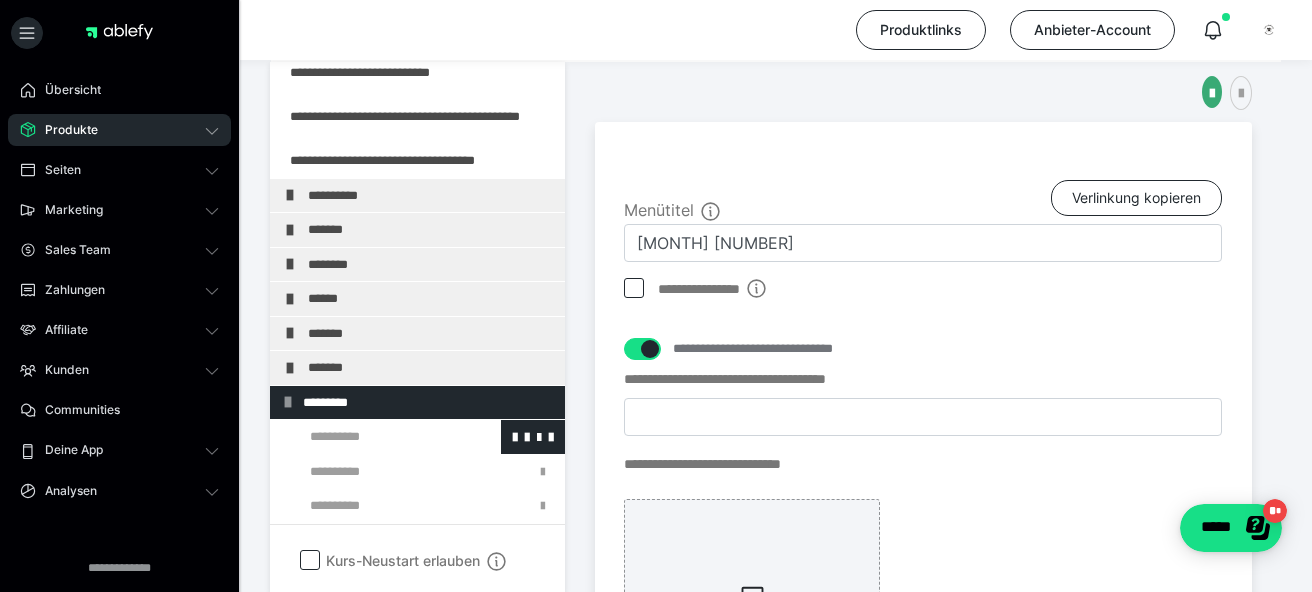 click at bounding box center (375, 437) 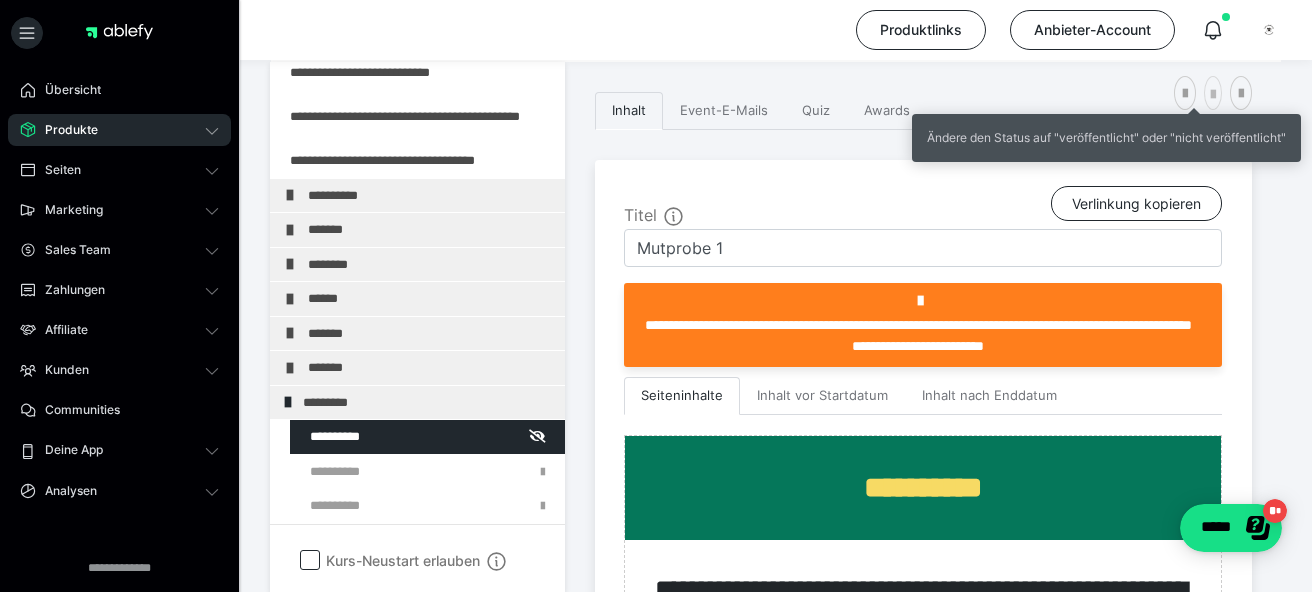 click at bounding box center [1213, 95] 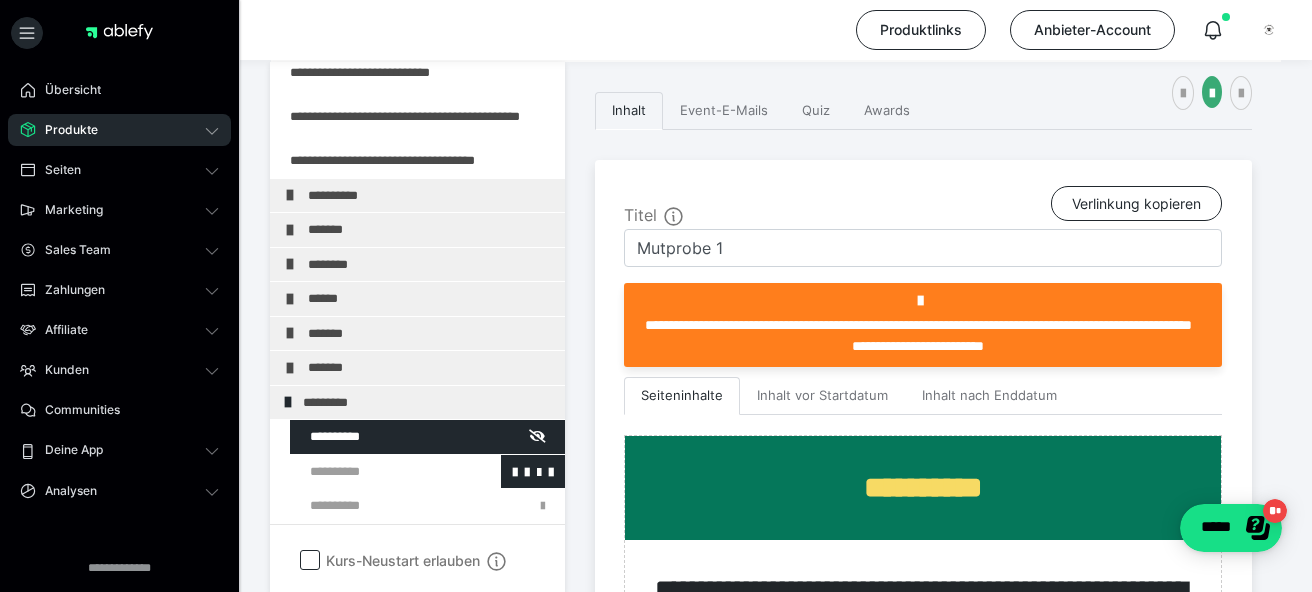 click at bounding box center [375, 472] 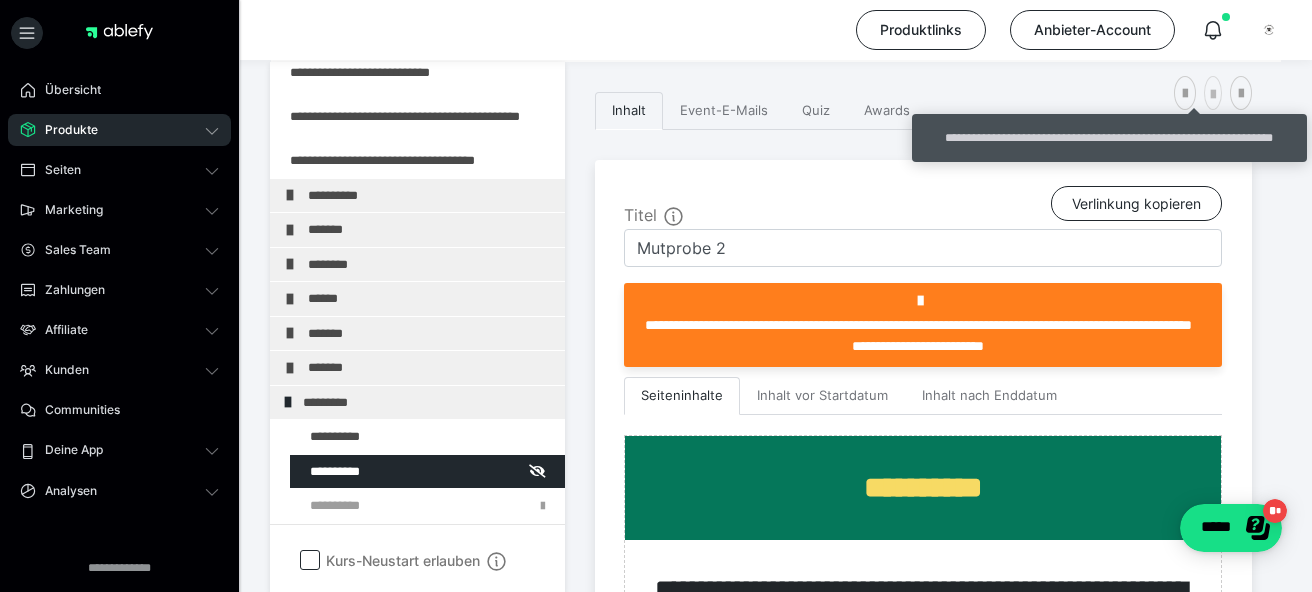 click at bounding box center (1213, 95) 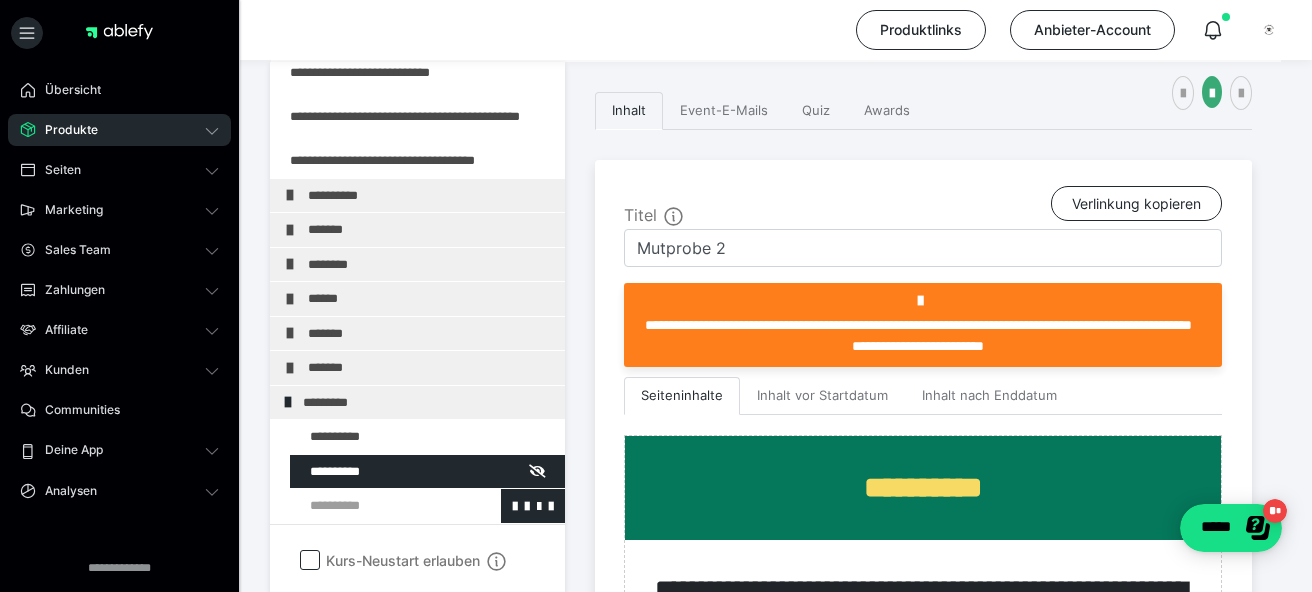 click at bounding box center [375, 506] 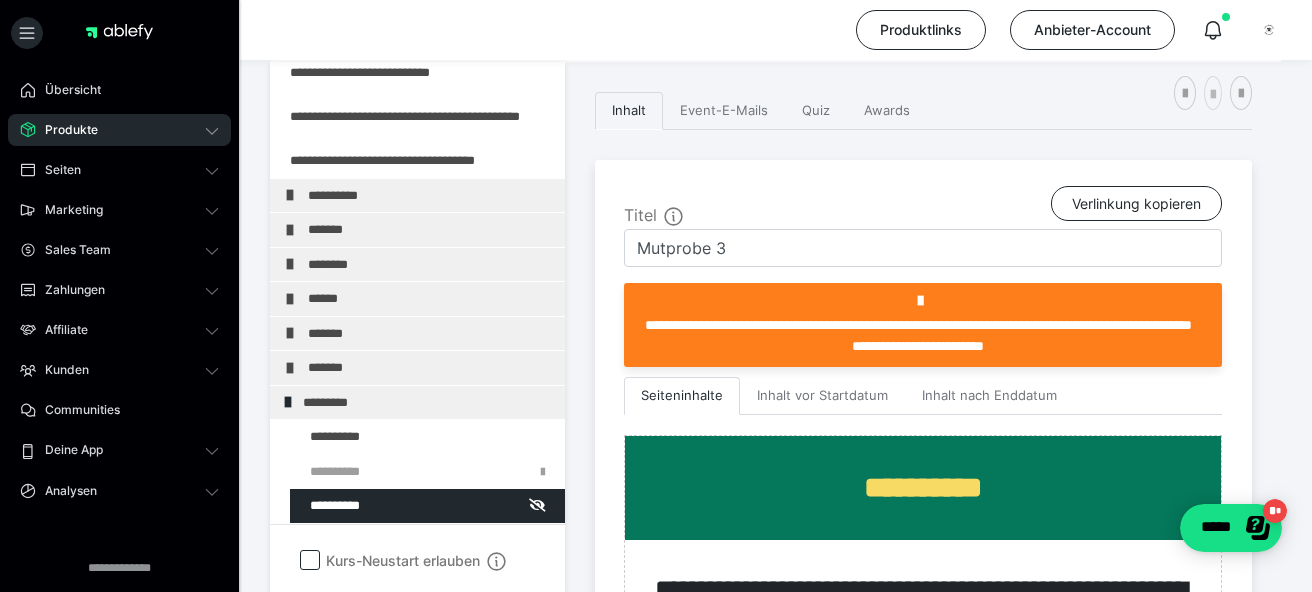 click at bounding box center [1213, 93] 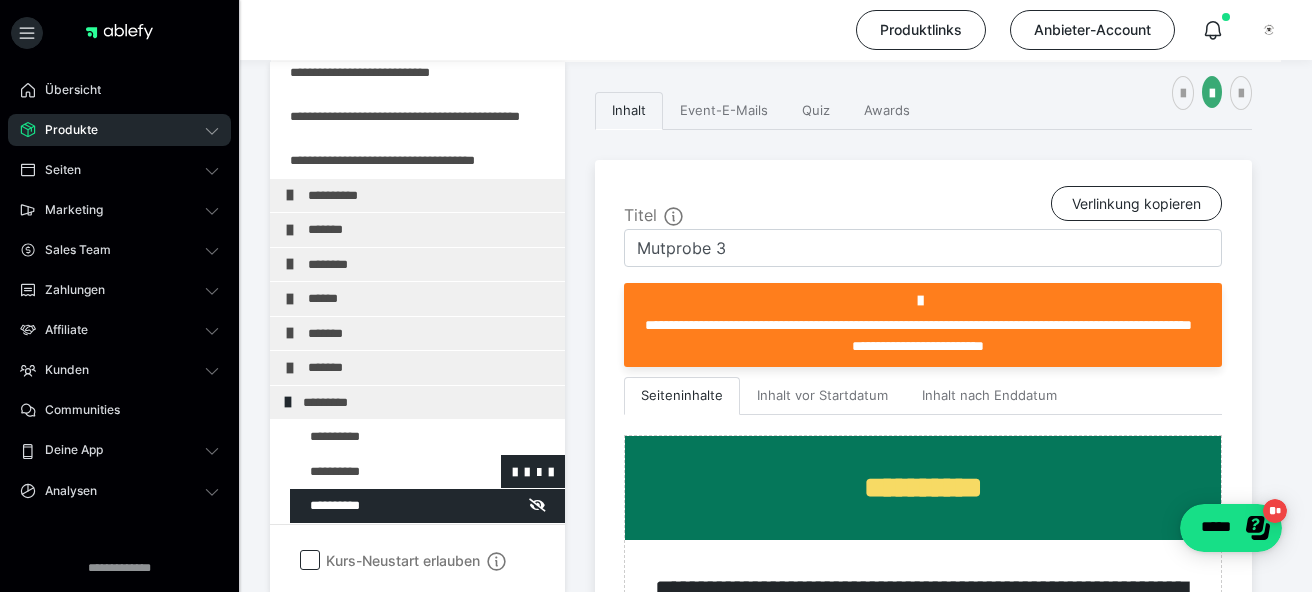 scroll, scrollTop: 1214, scrollLeft: 0, axis: vertical 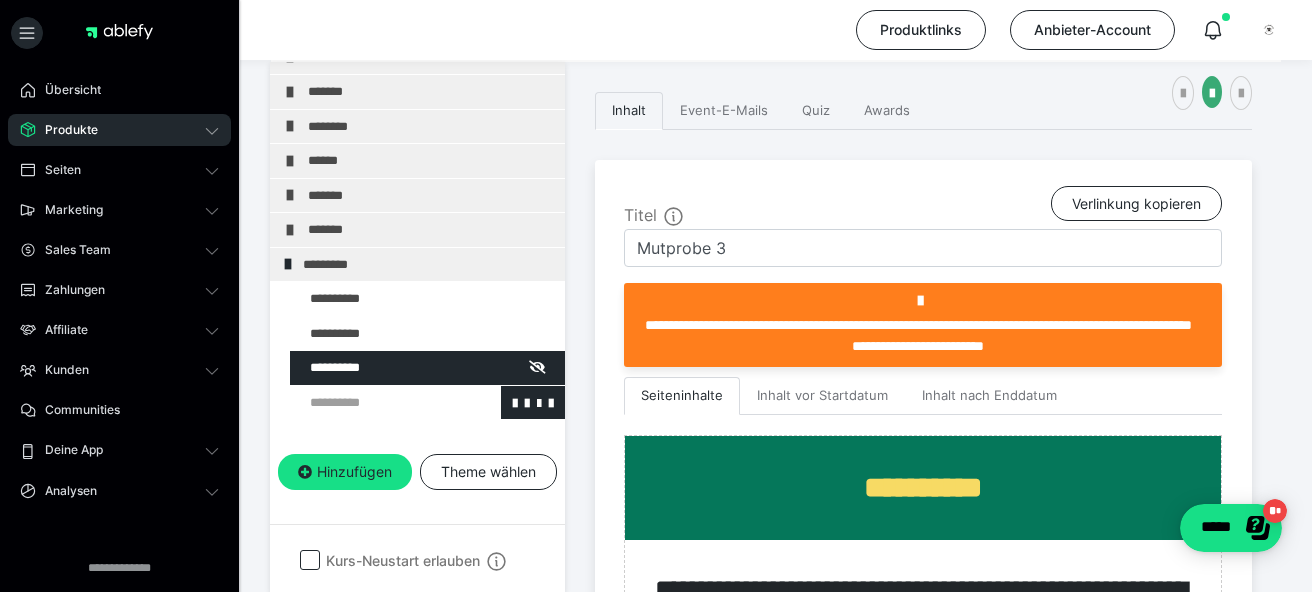 click at bounding box center (375, 403) 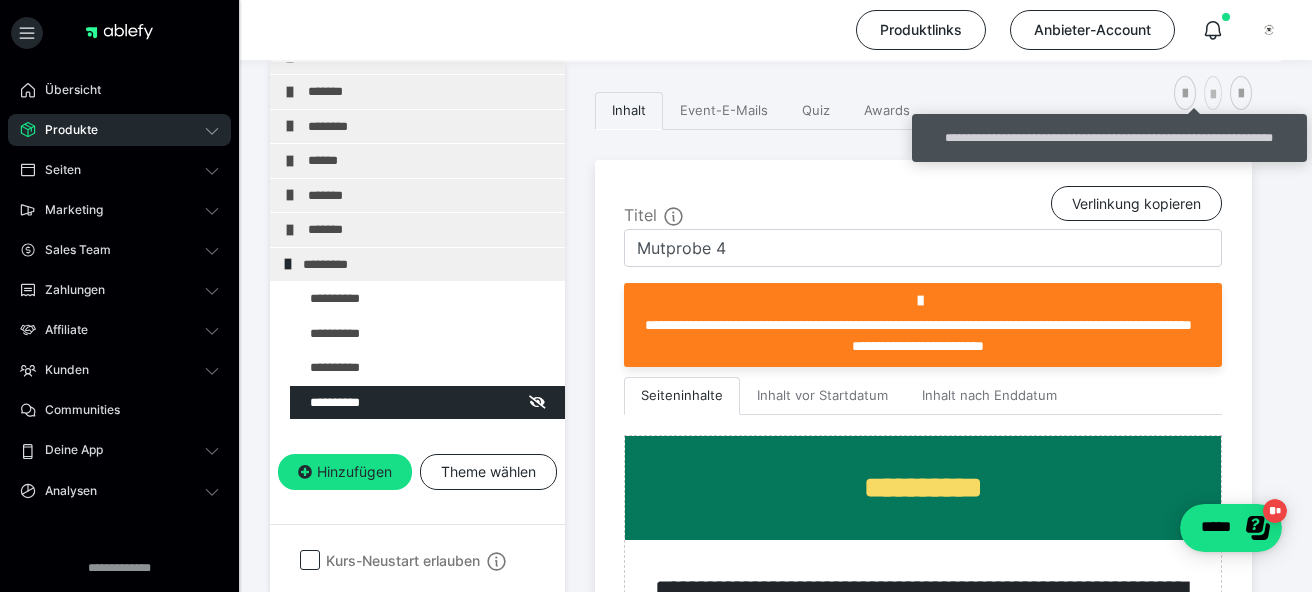 click at bounding box center (1213, 95) 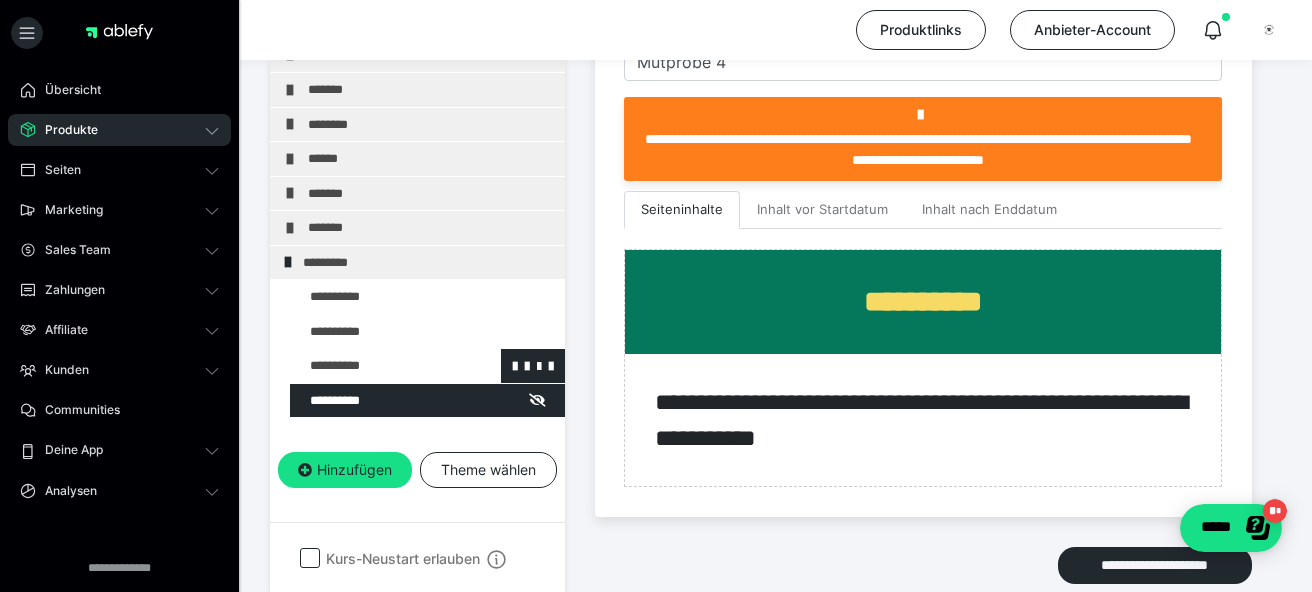 scroll, scrollTop: 546, scrollLeft: 0, axis: vertical 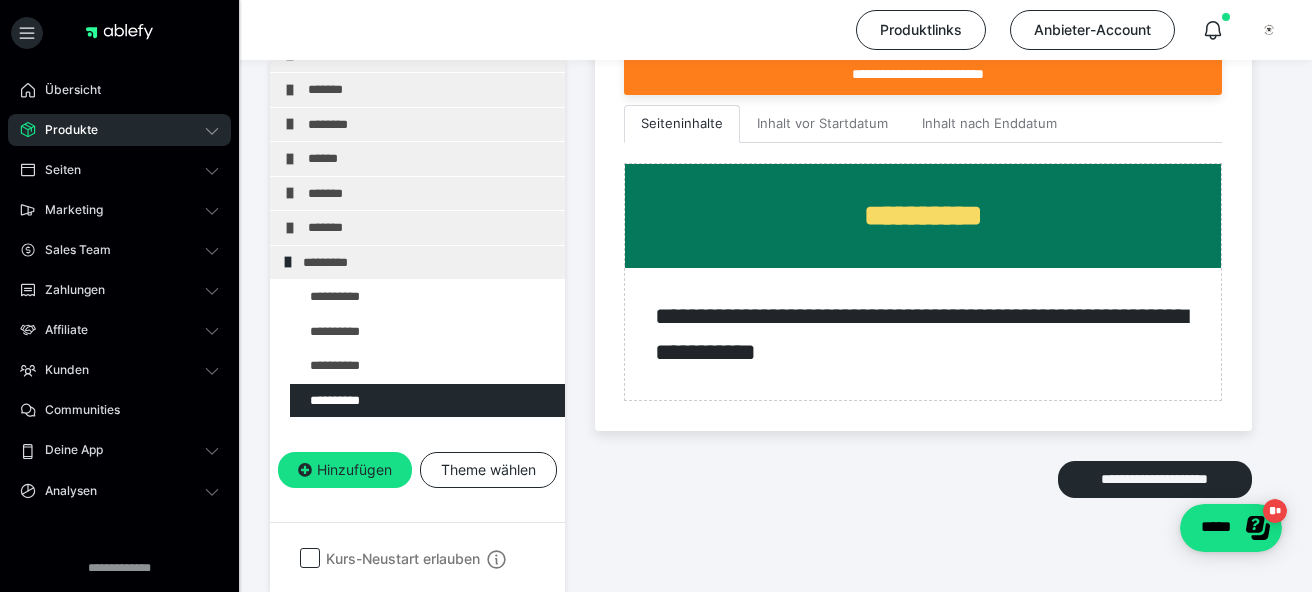 click on "**********" at bounding box center [417, 291] 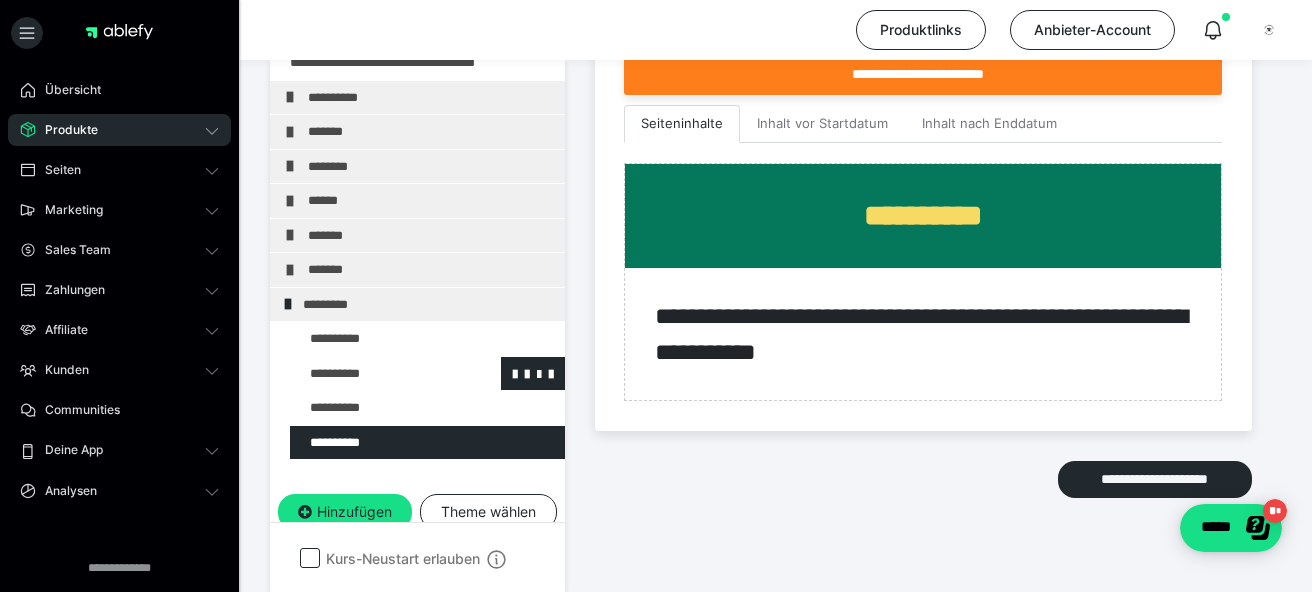 scroll, scrollTop: 1214, scrollLeft: 0, axis: vertical 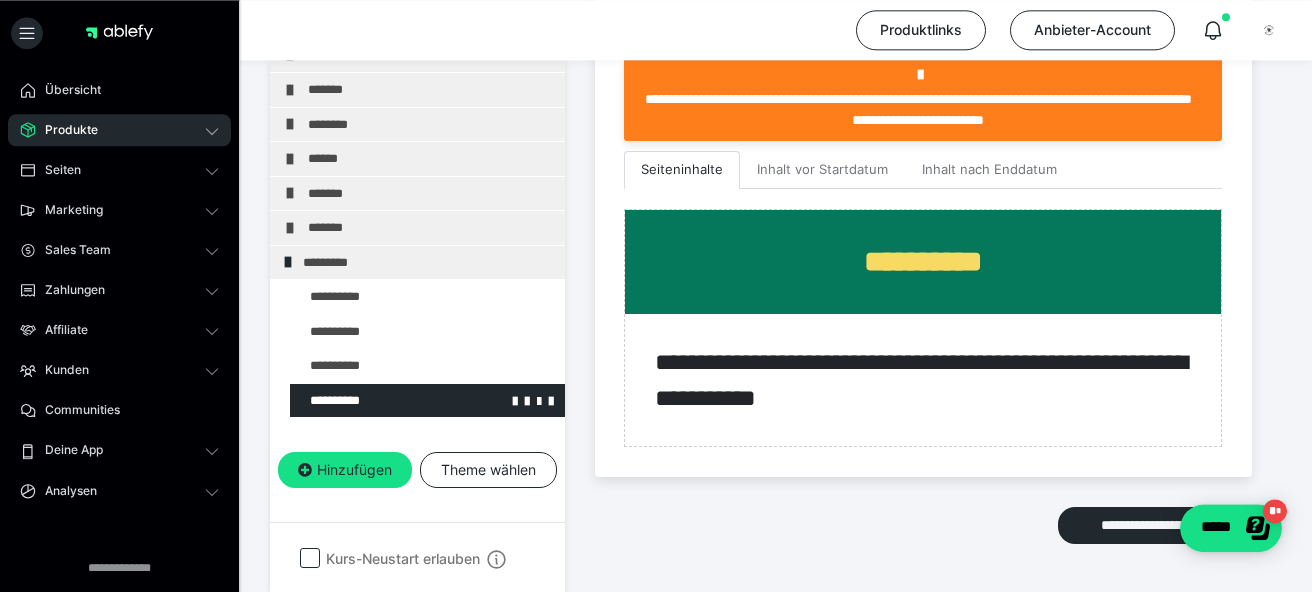 click at bounding box center [375, 401] 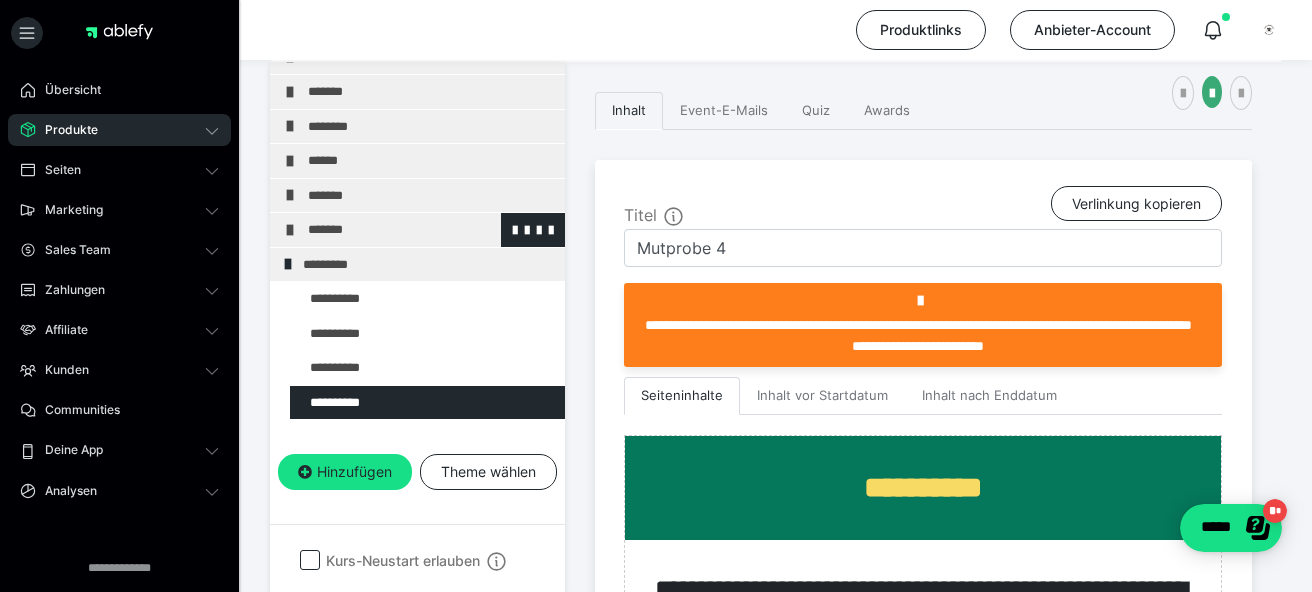 click on "*******" at bounding box center (431, 230) 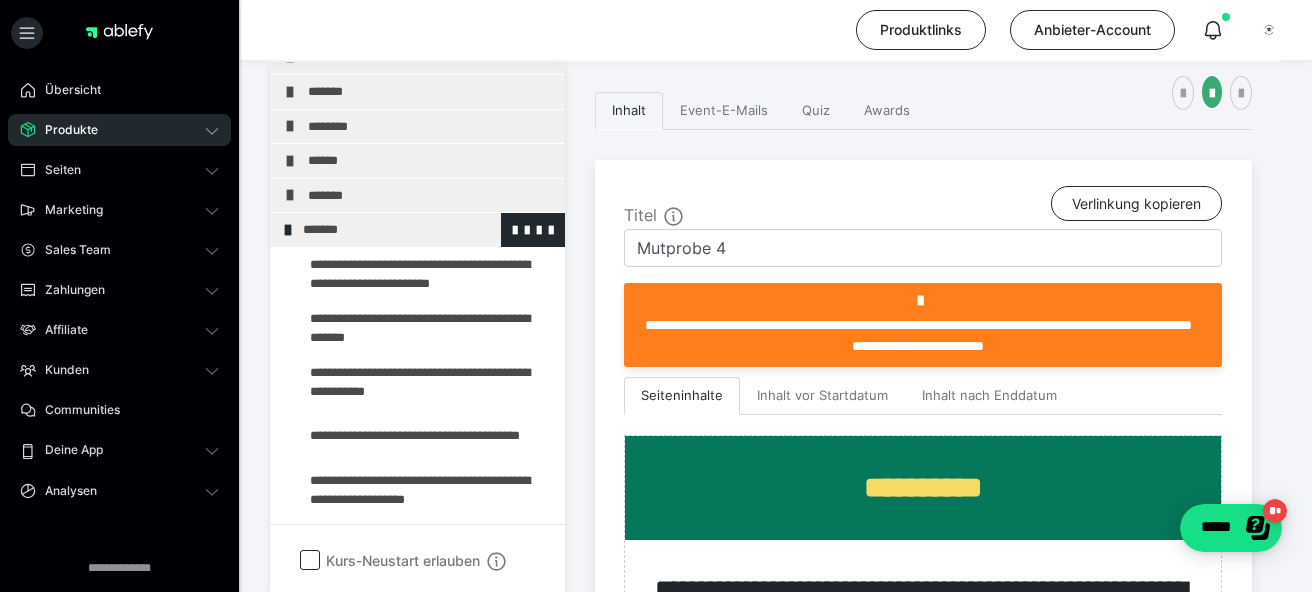 click at bounding box center [288, 230] 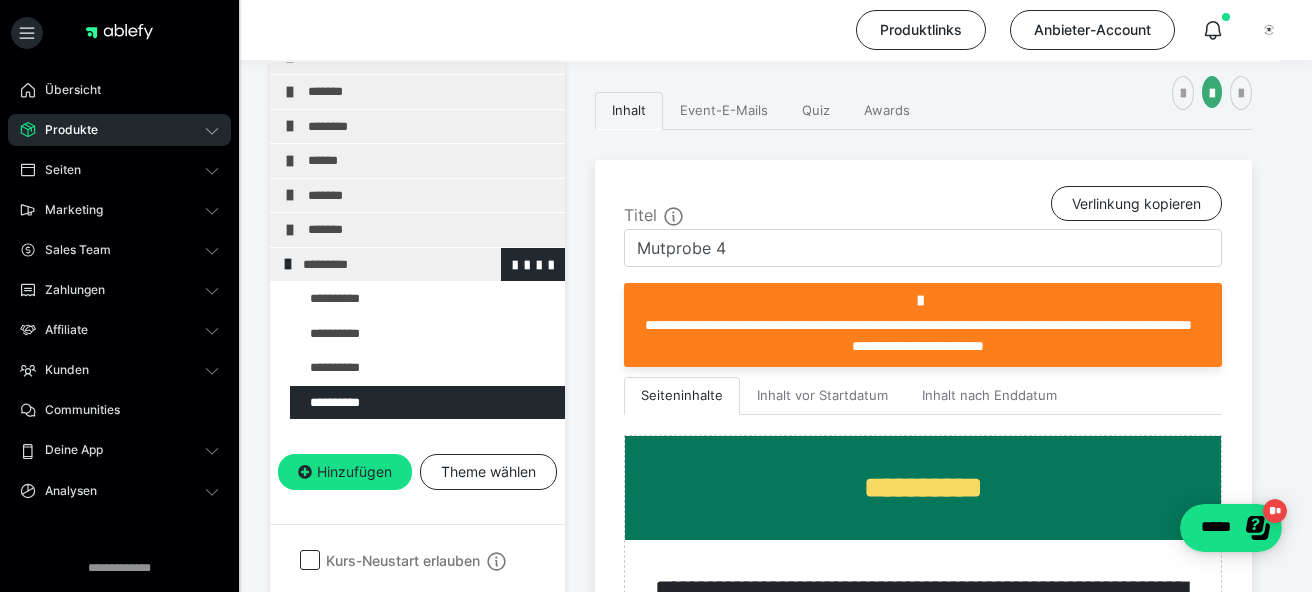 click at bounding box center [288, 264] 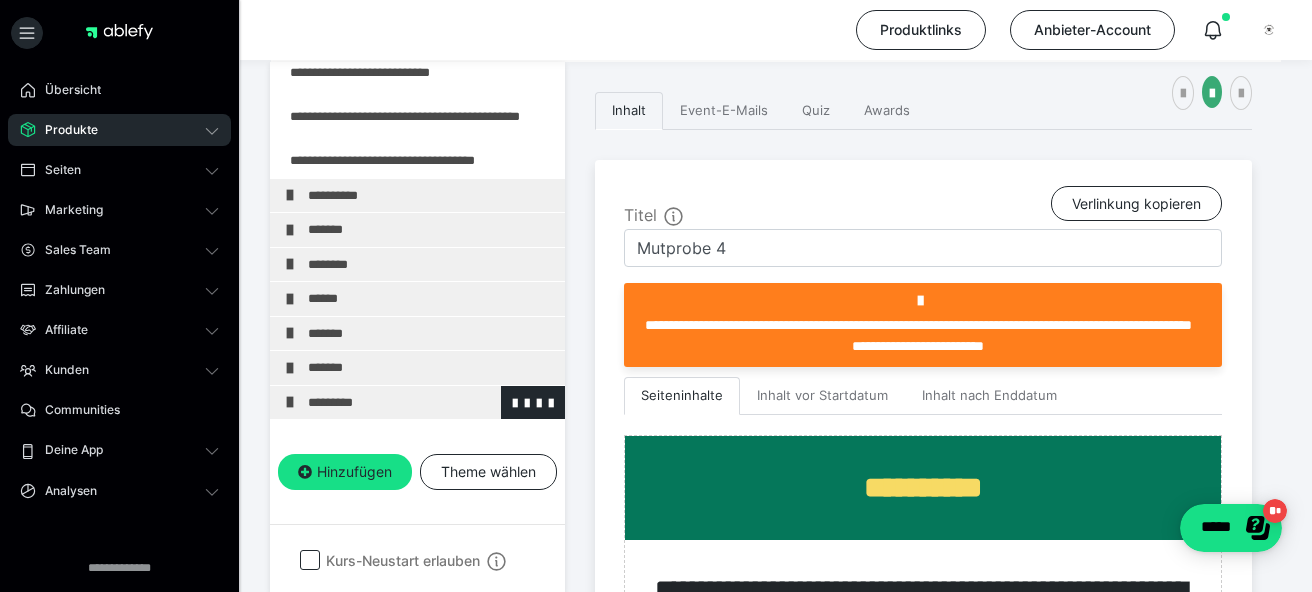 click at bounding box center [290, 402] 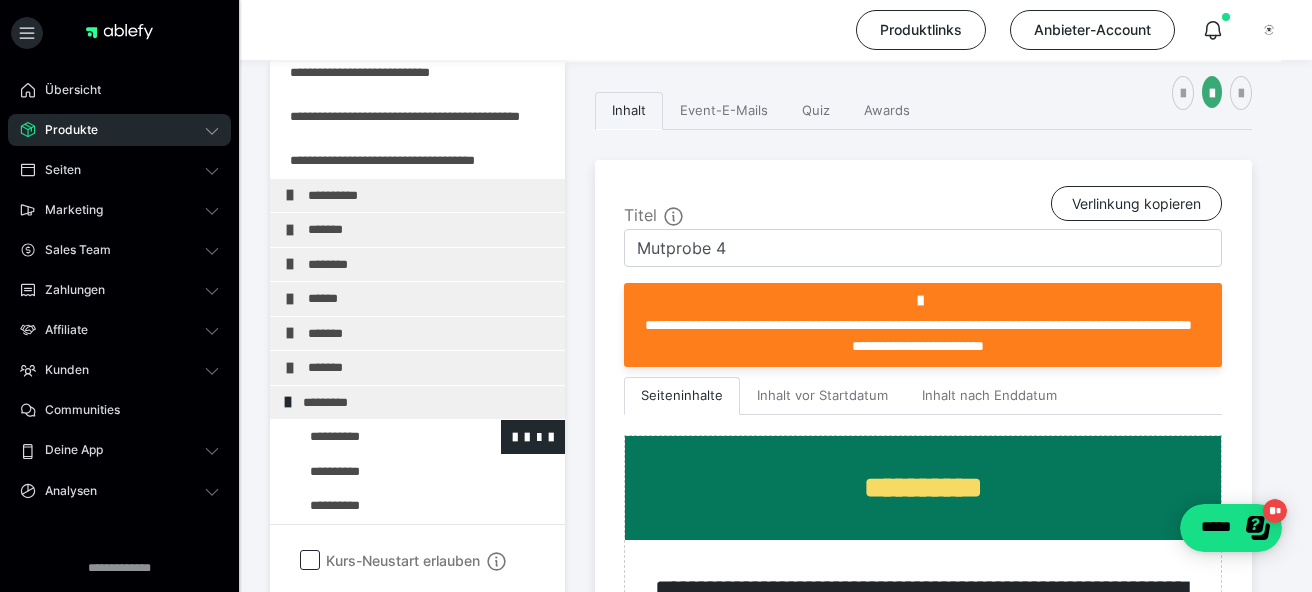scroll, scrollTop: 1214, scrollLeft: 0, axis: vertical 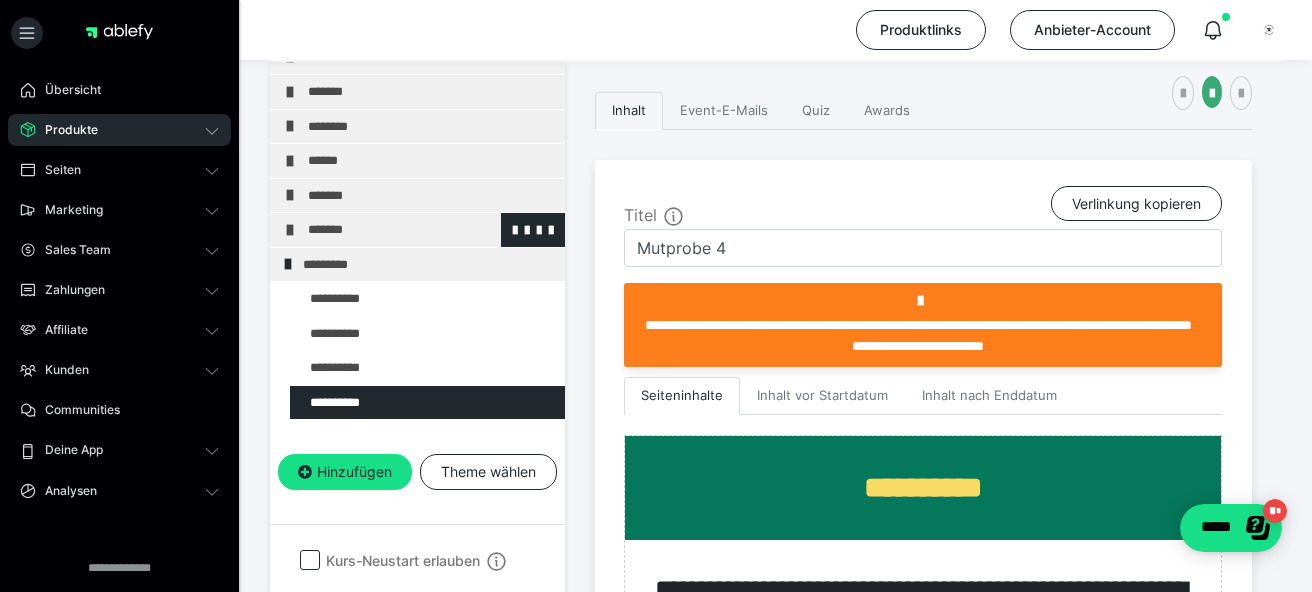 click on "*******" at bounding box center [431, 230] 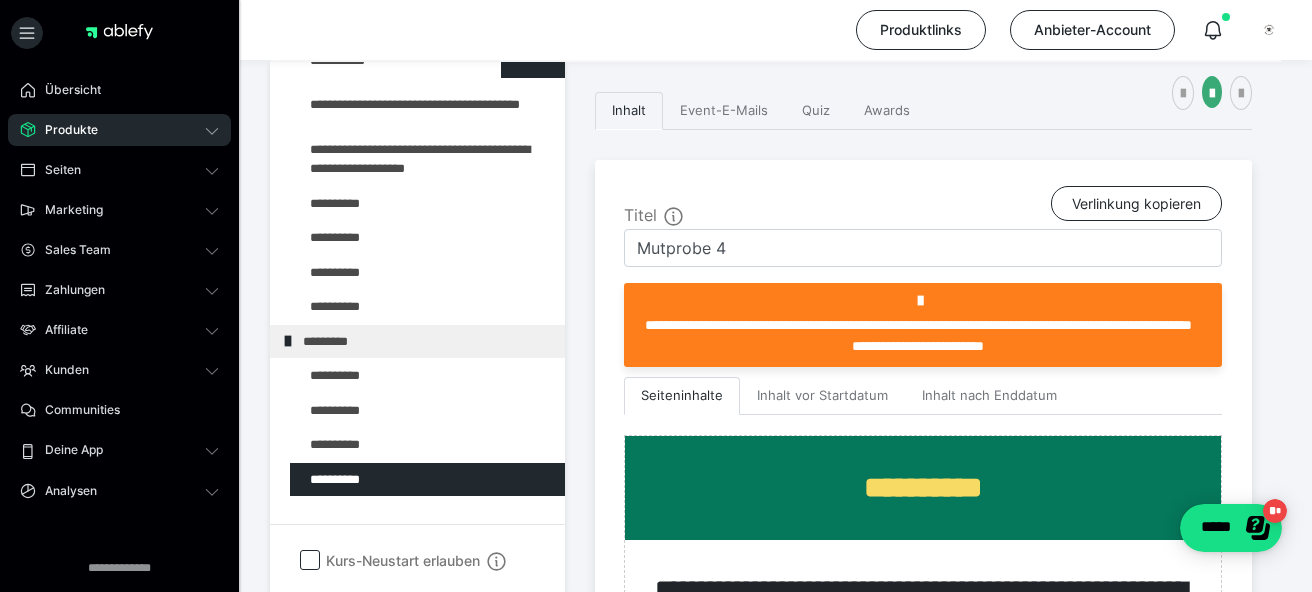 scroll, scrollTop: 1622, scrollLeft: 0, axis: vertical 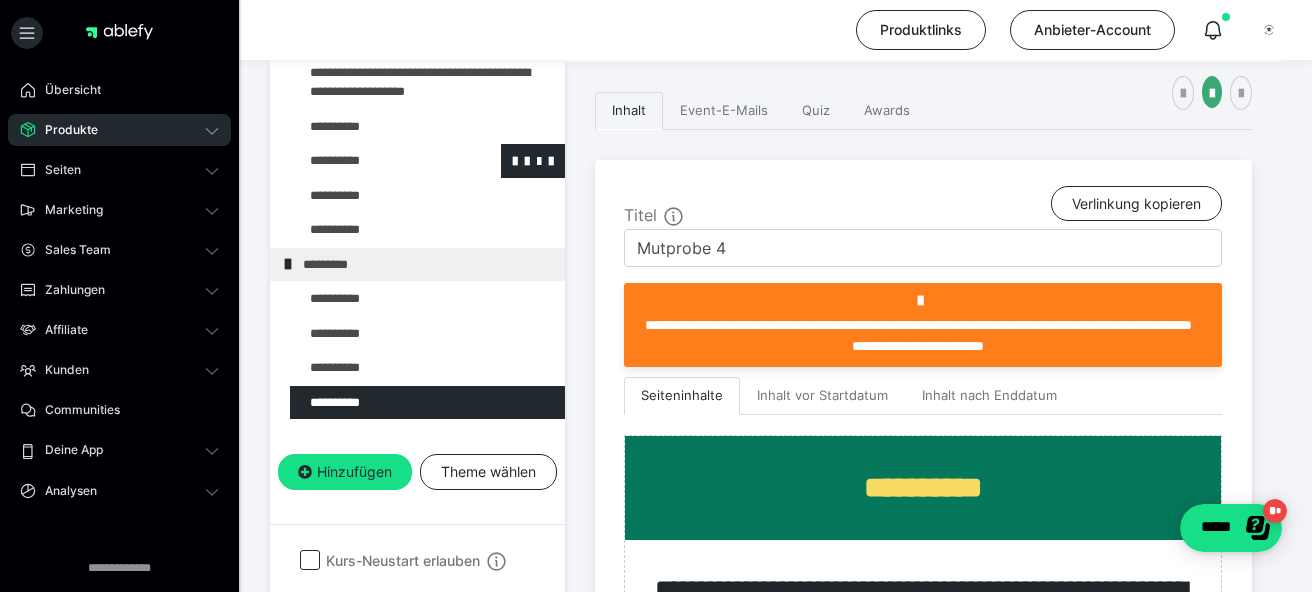 click at bounding box center (375, 161) 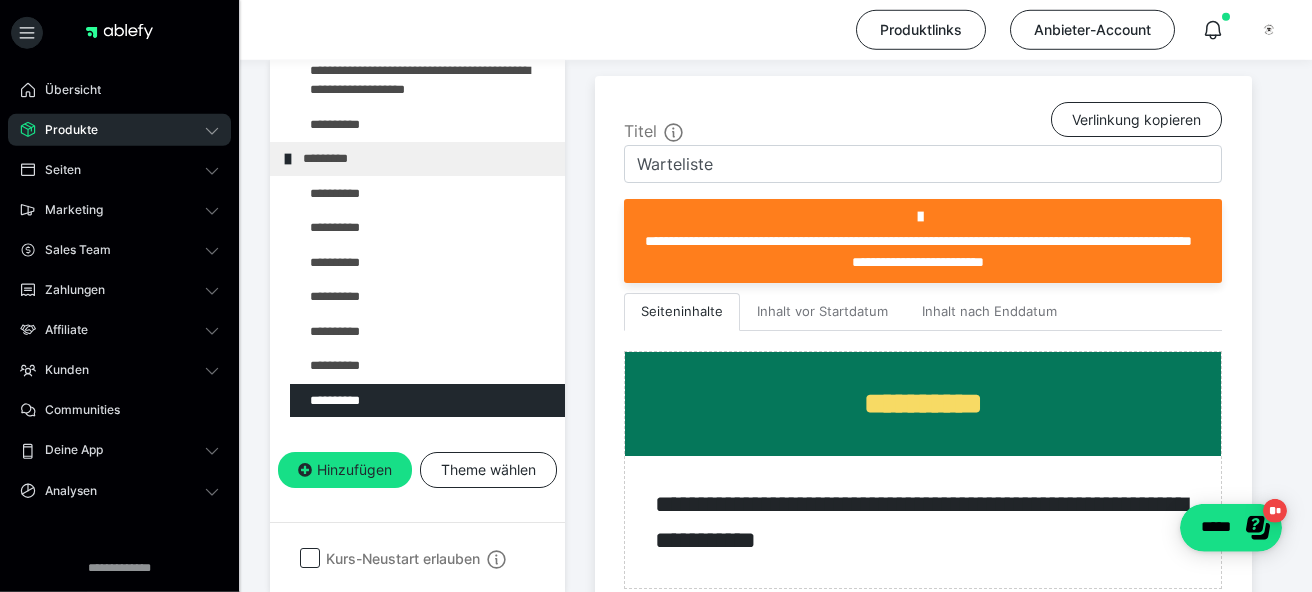scroll, scrollTop: 371, scrollLeft: 0, axis: vertical 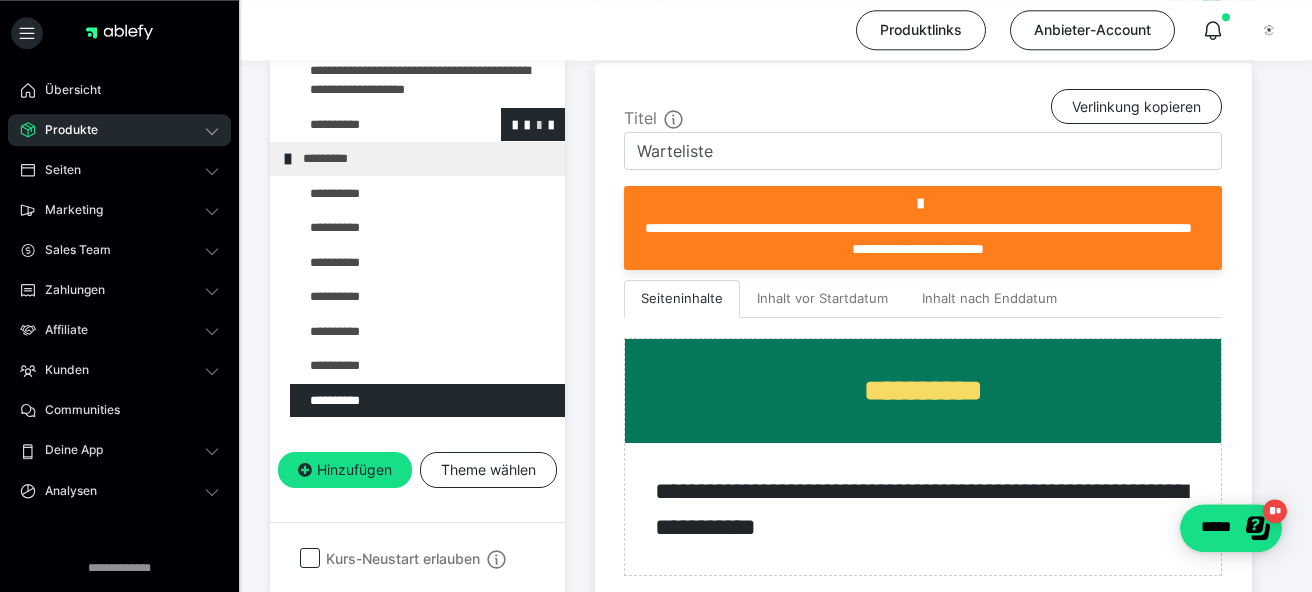 click at bounding box center (539, 124) 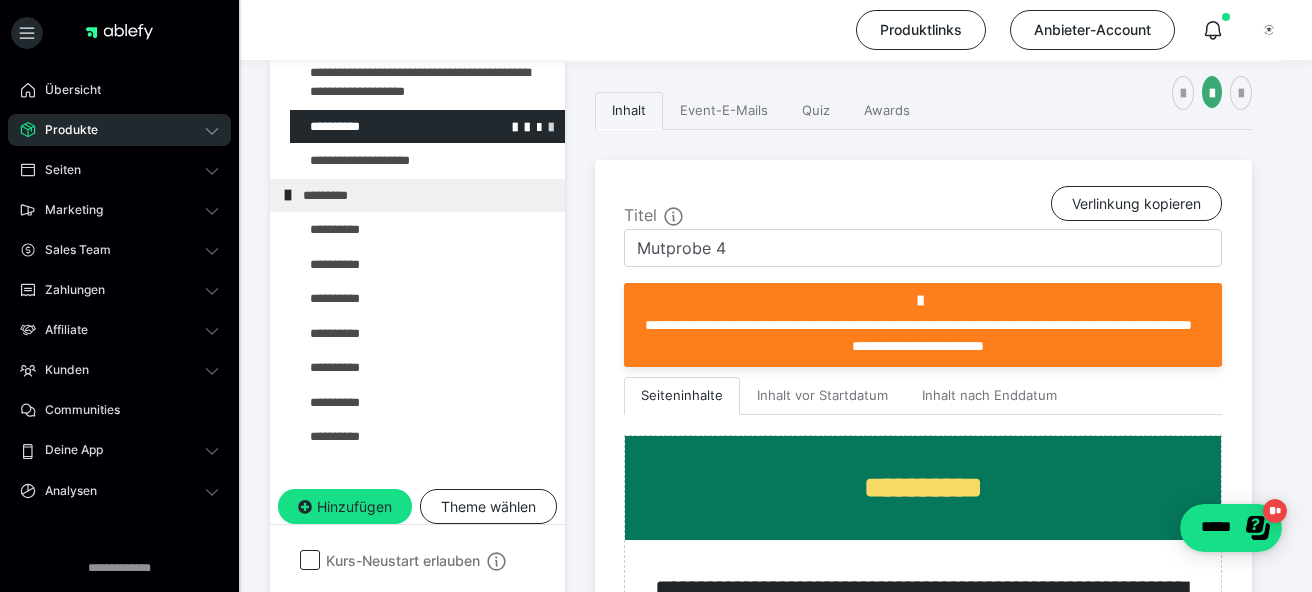 click at bounding box center (551, 126) 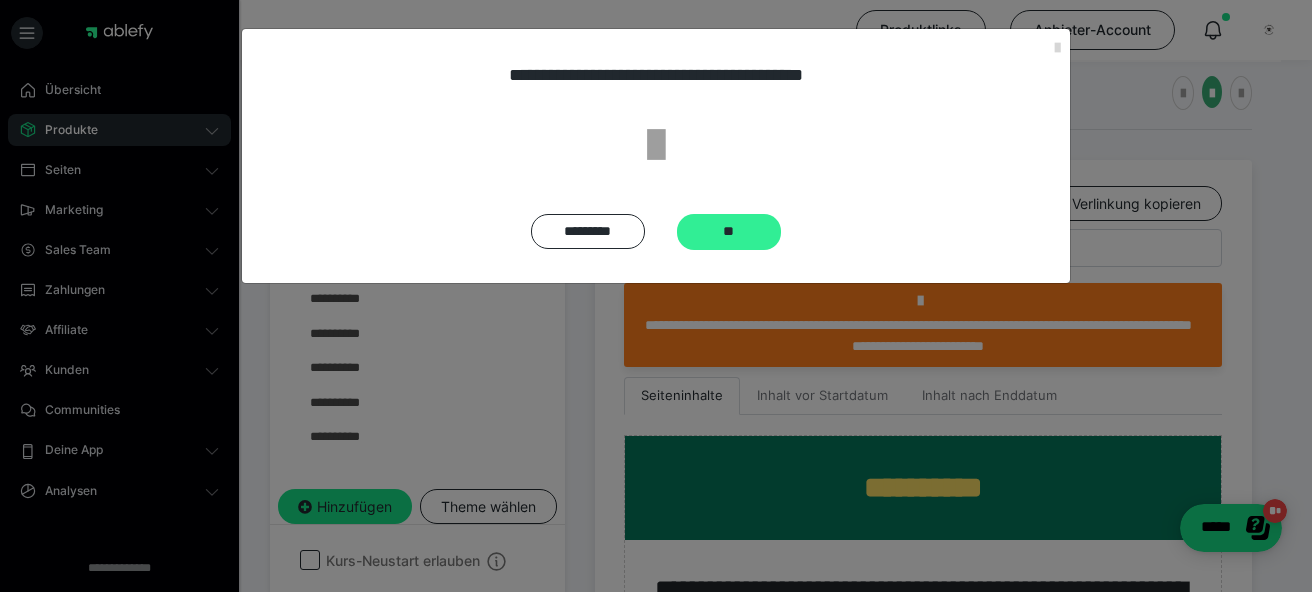 click on "**" at bounding box center [729, 232] 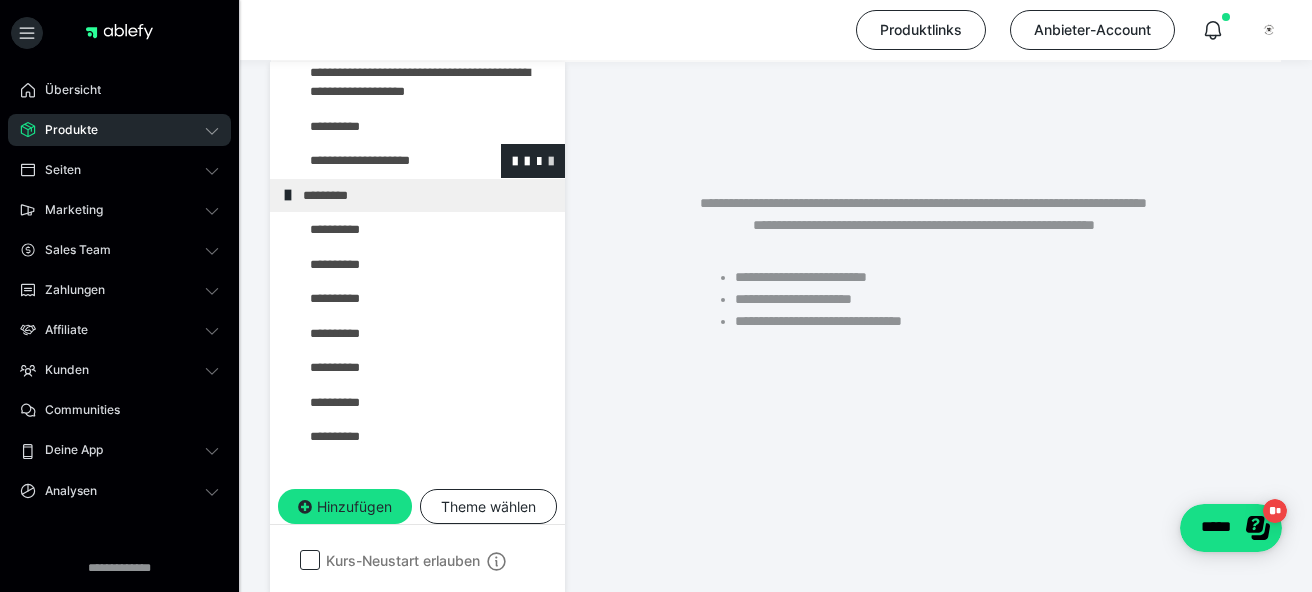 click at bounding box center [551, 160] 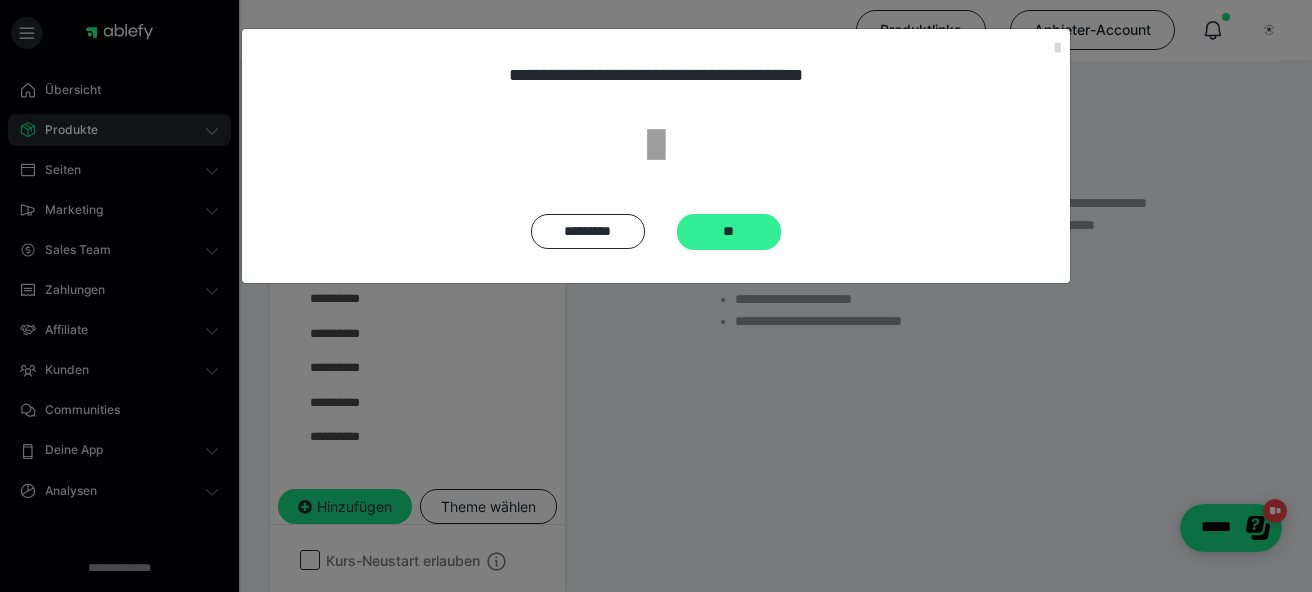 click on "**" at bounding box center (729, 232) 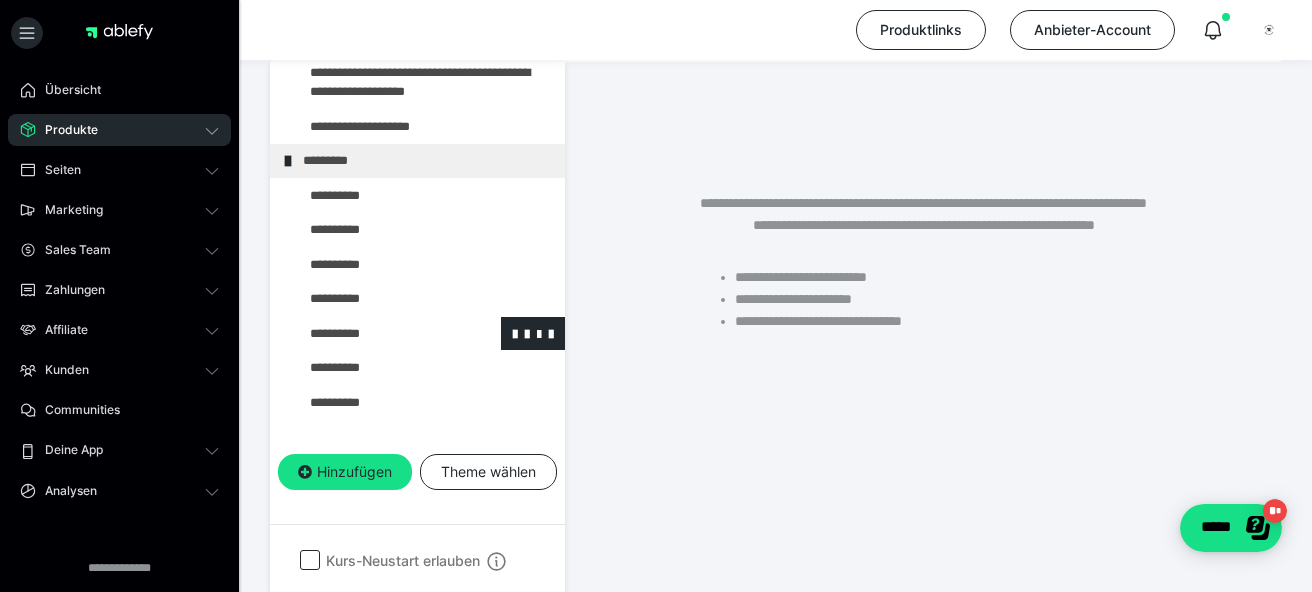 click at bounding box center (375, 334) 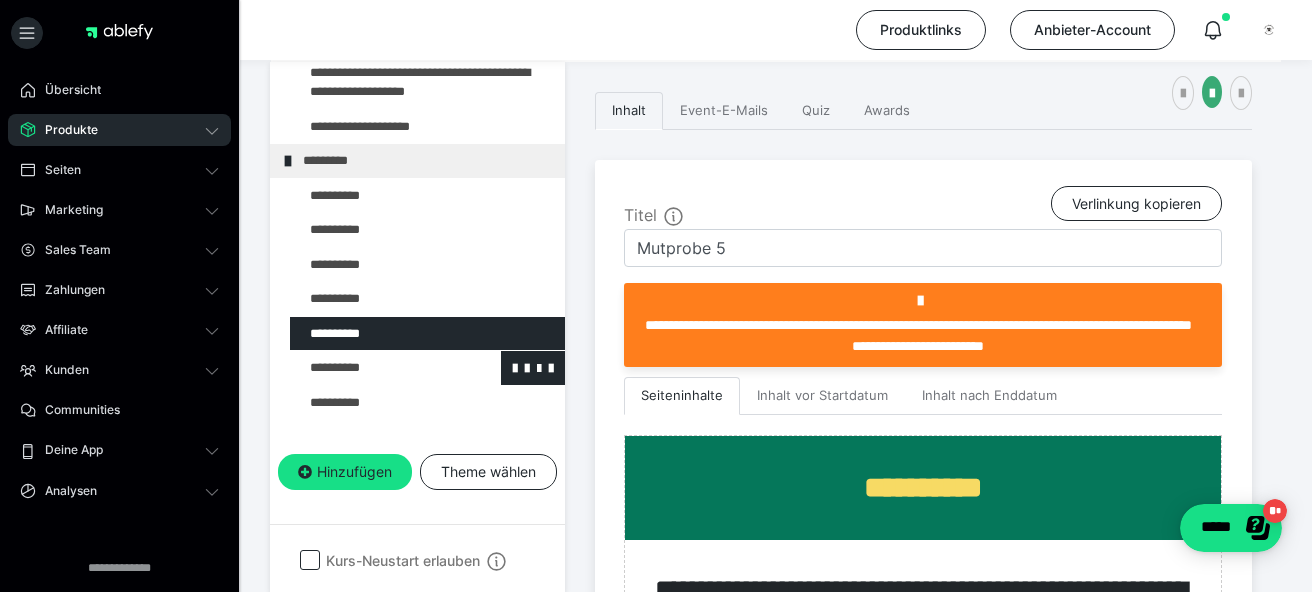 click at bounding box center [375, 368] 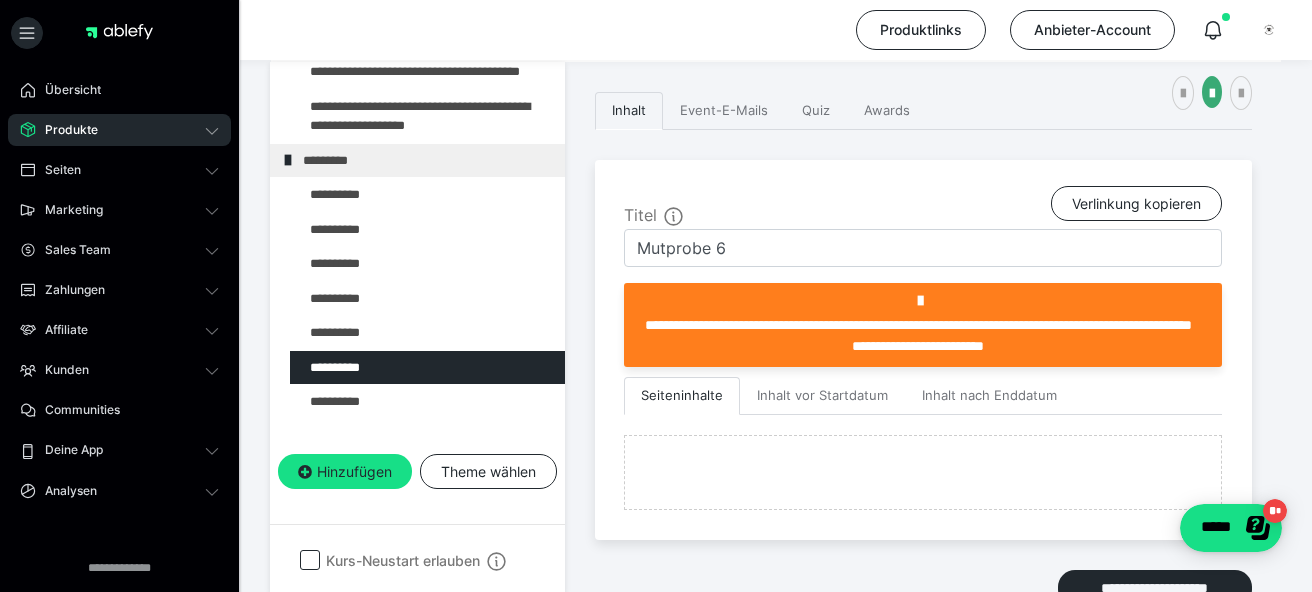 scroll, scrollTop: 1588, scrollLeft: 0, axis: vertical 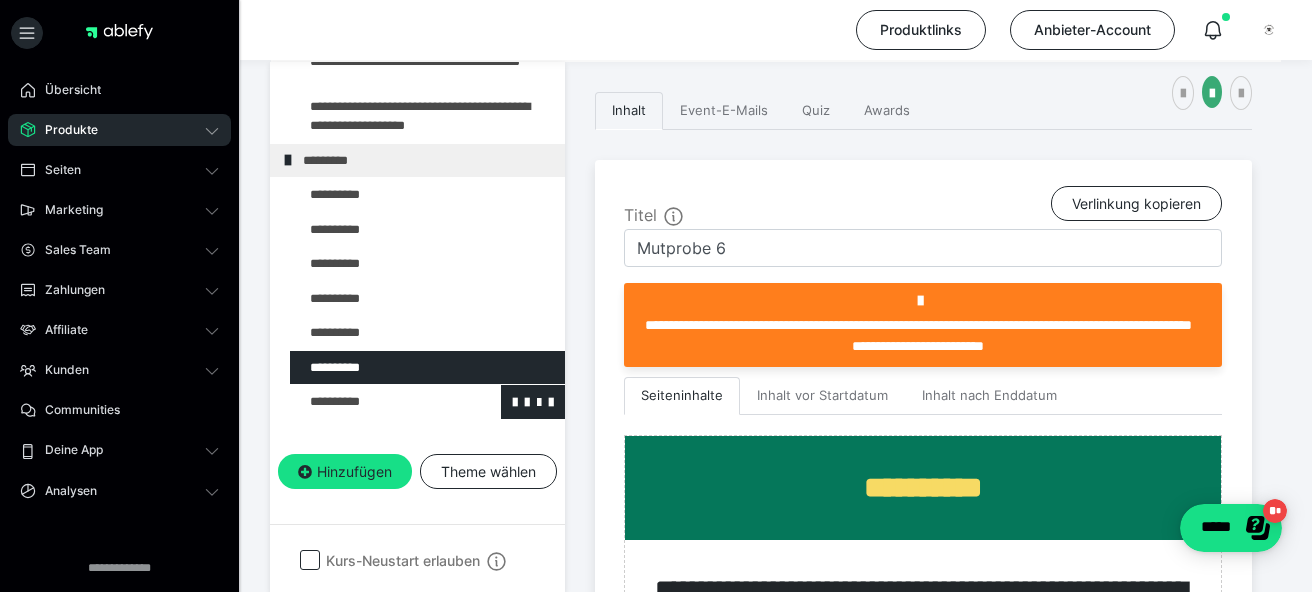 click at bounding box center (375, 402) 